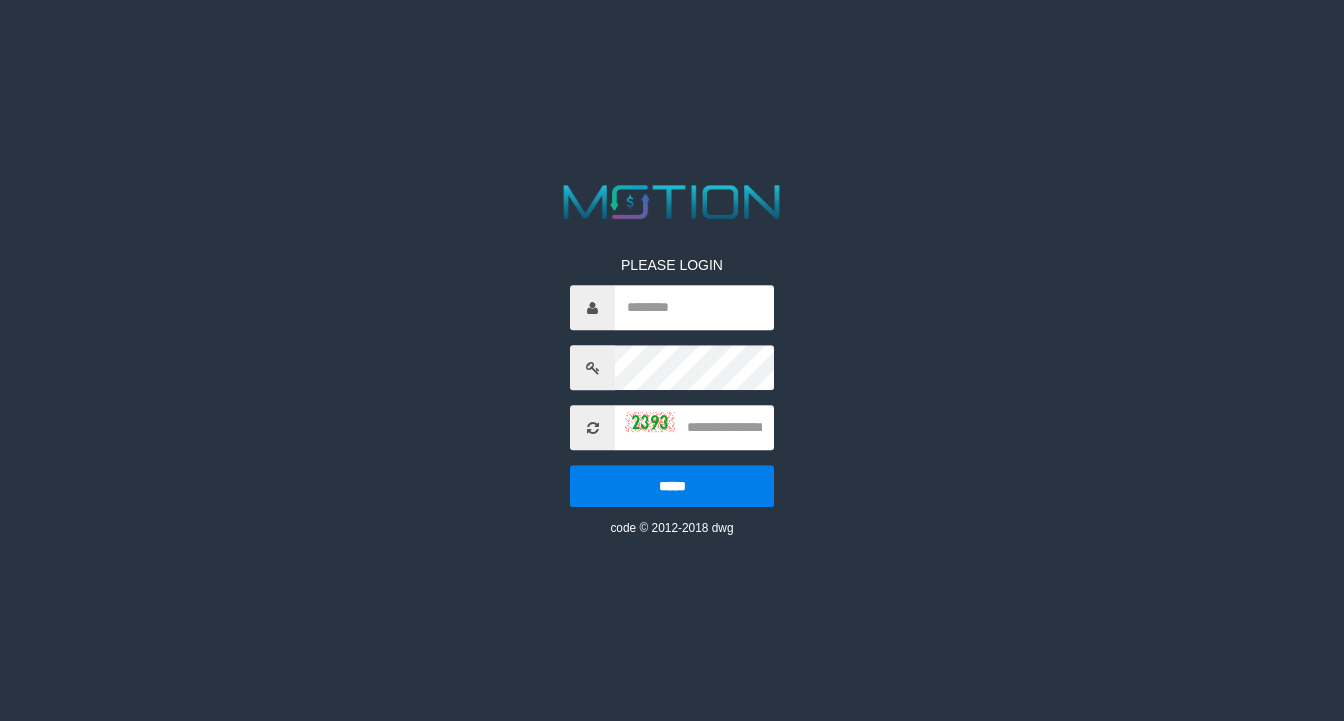 scroll, scrollTop: 0, scrollLeft: 0, axis: both 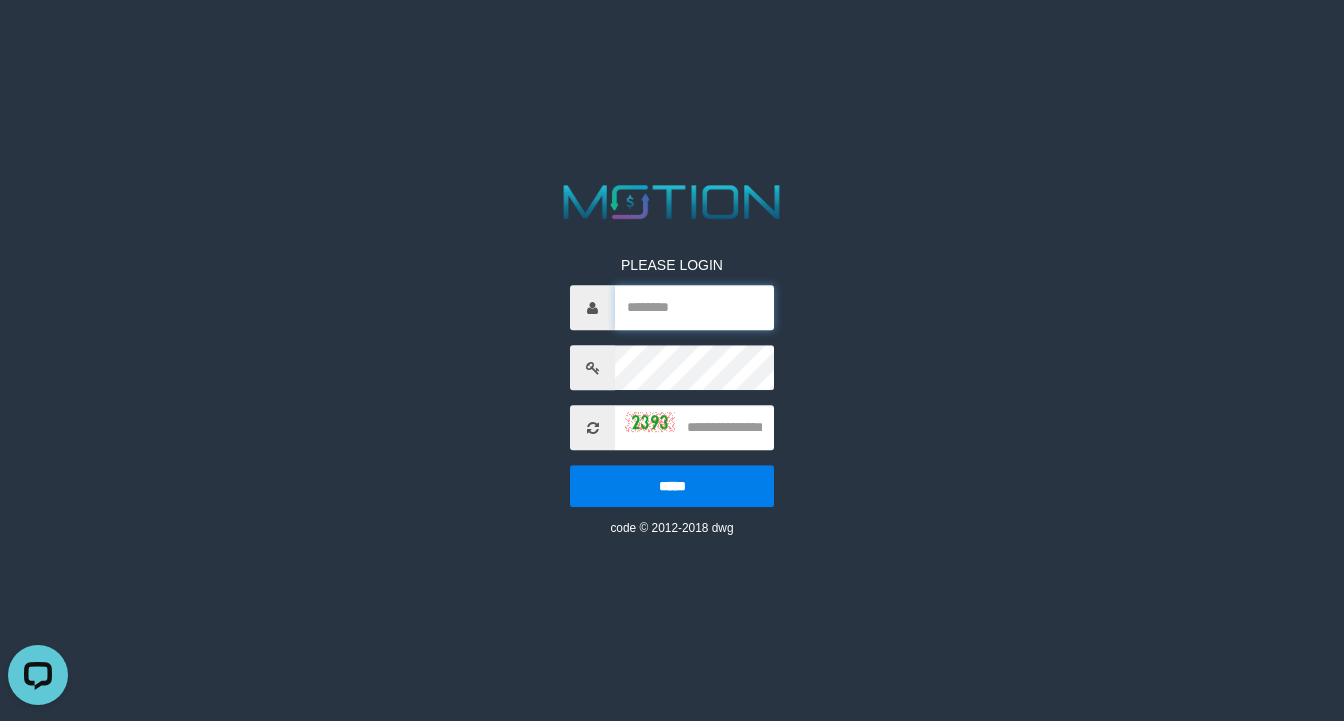 type on "*********" 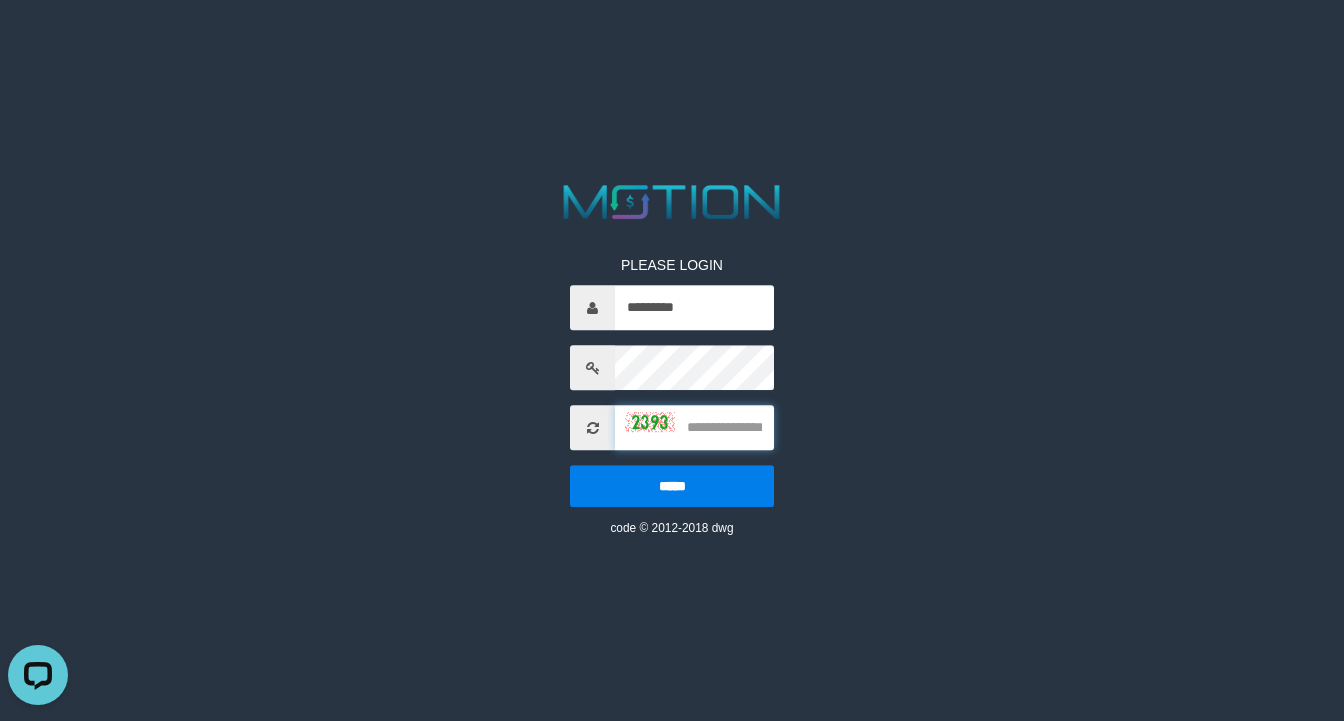 drag, startPoint x: 740, startPoint y: 430, endPoint x: 773, endPoint y: 428, distance: 33.06055 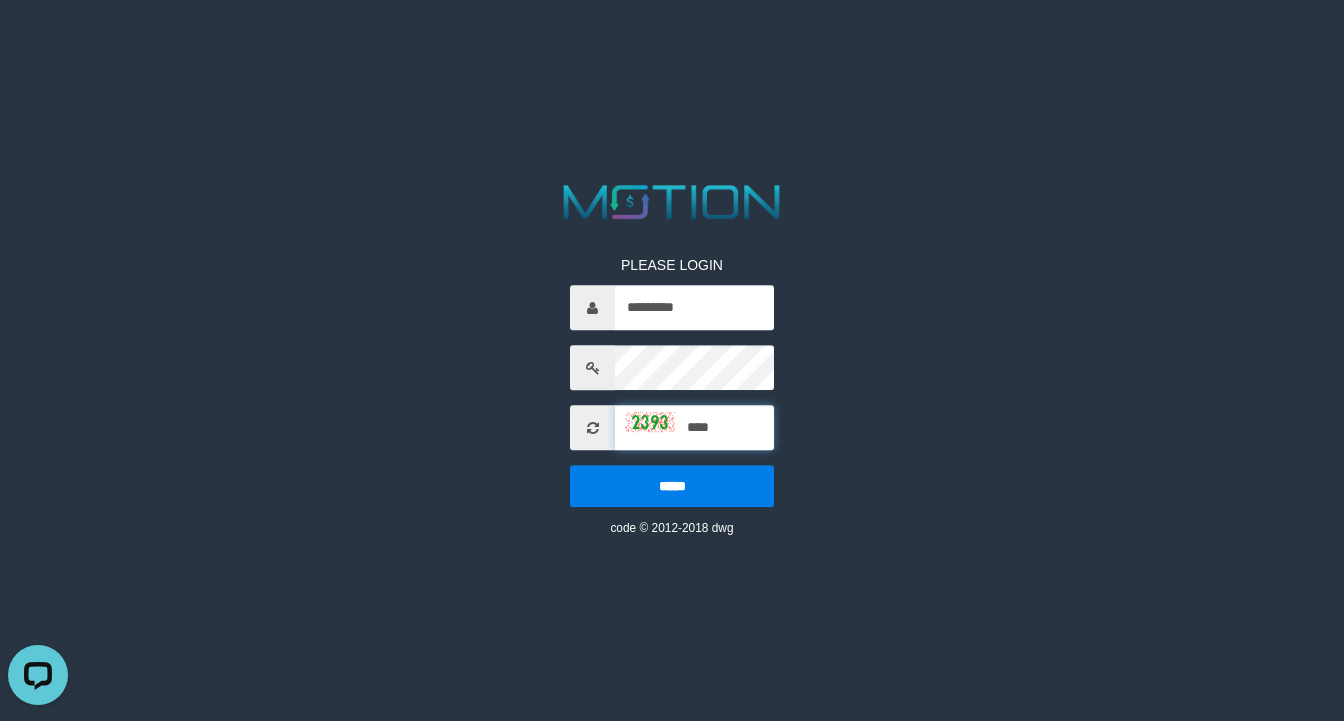 type on "****" 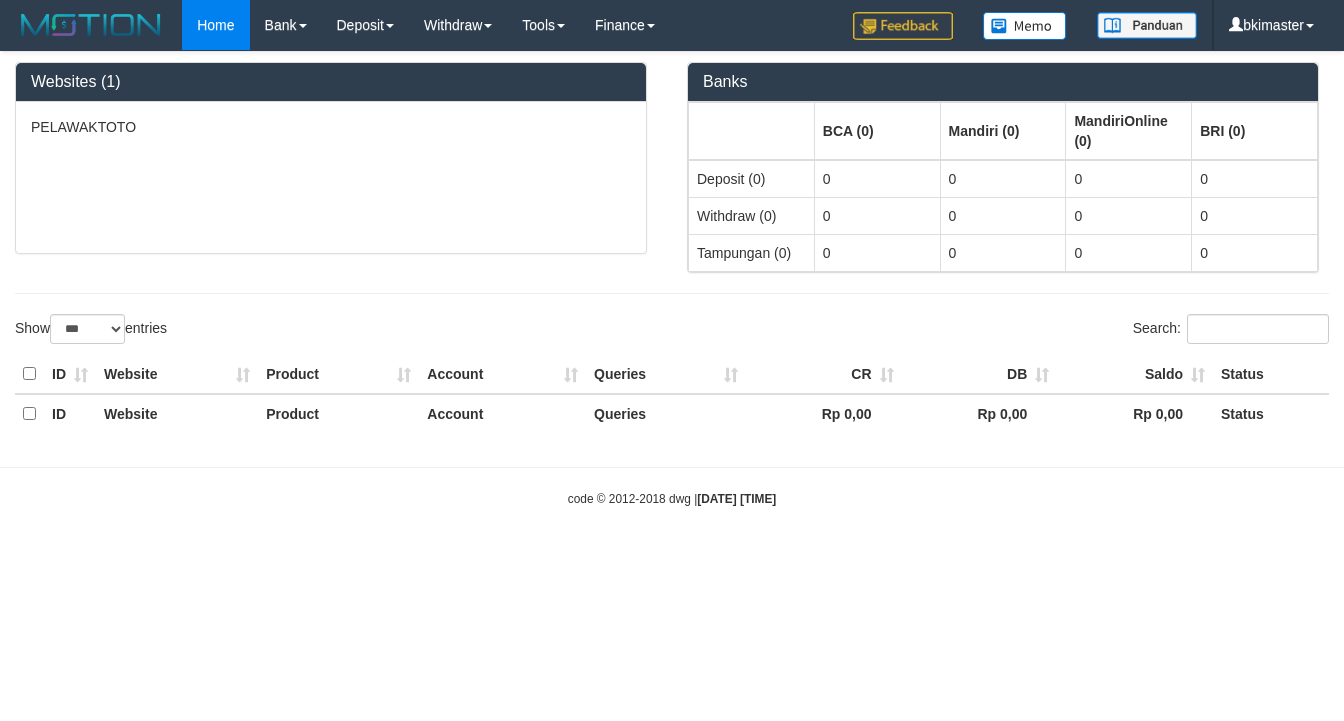 select on "***" 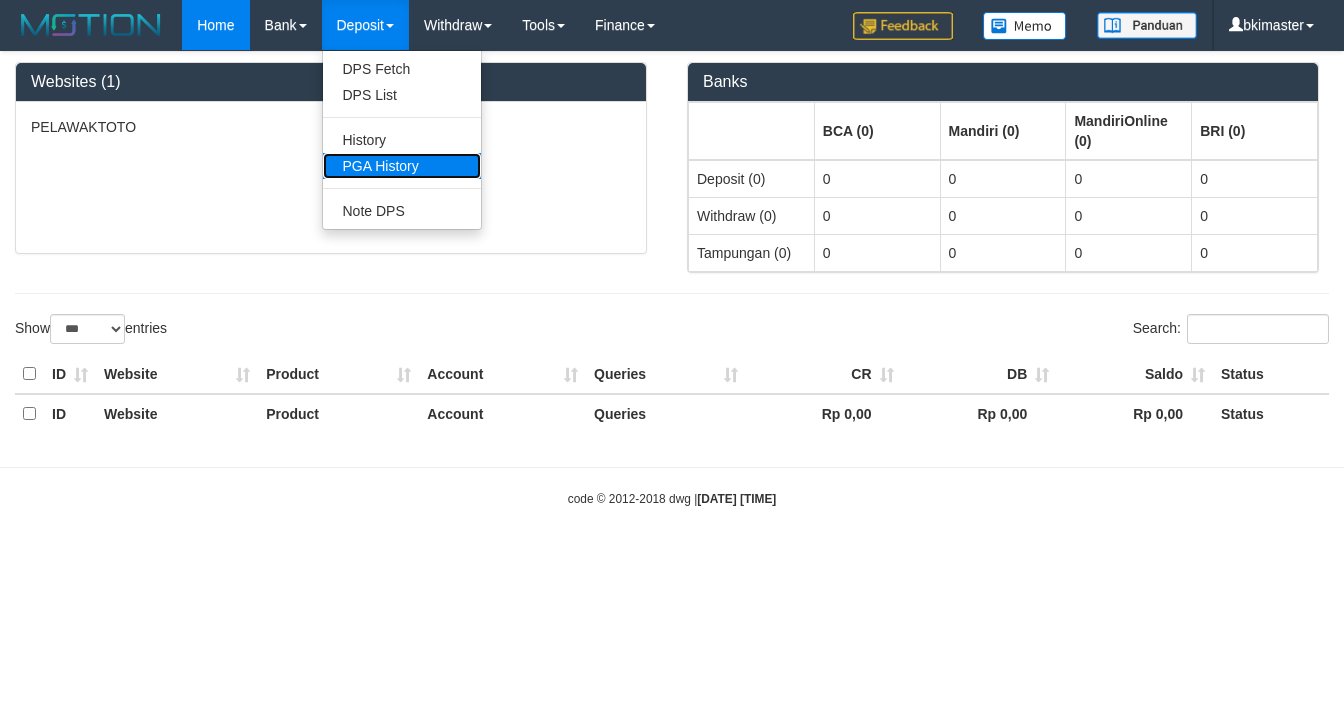 click on "PGA History" at bounding box center (402, 166) 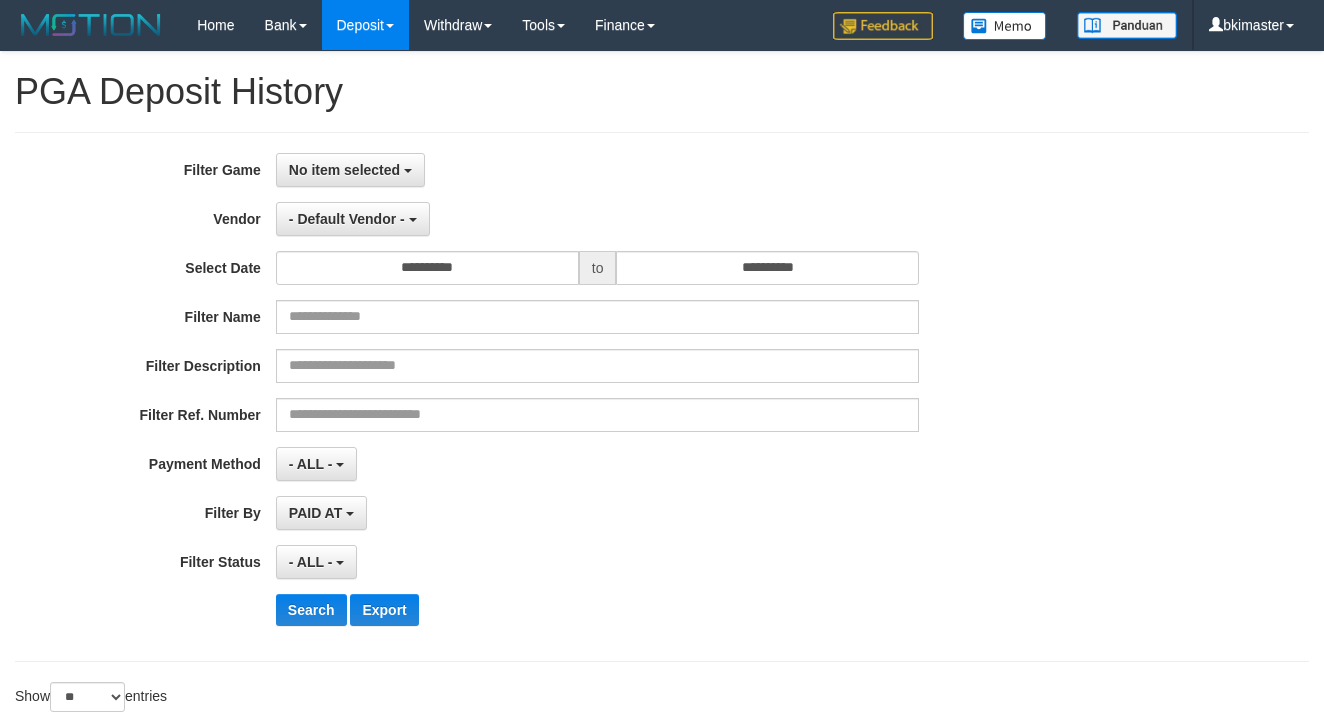 select 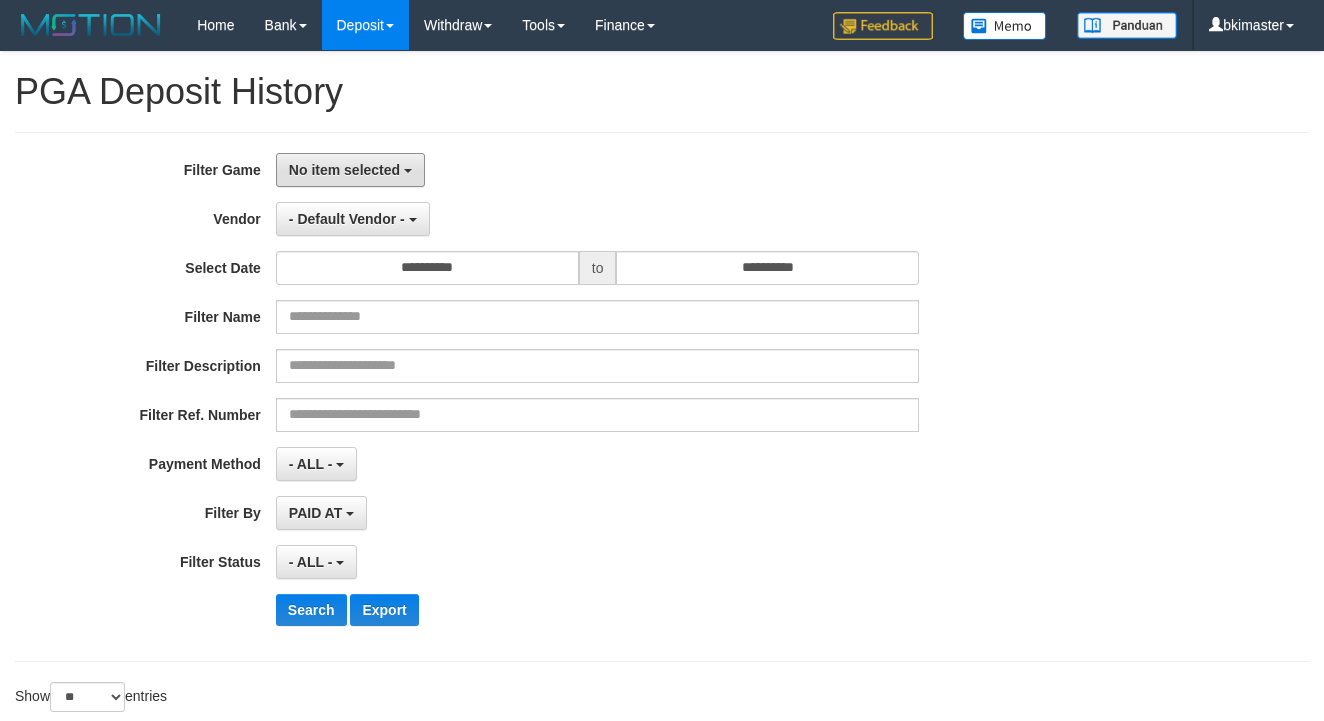 click on "No item selected" at bounding box center (344, 170) 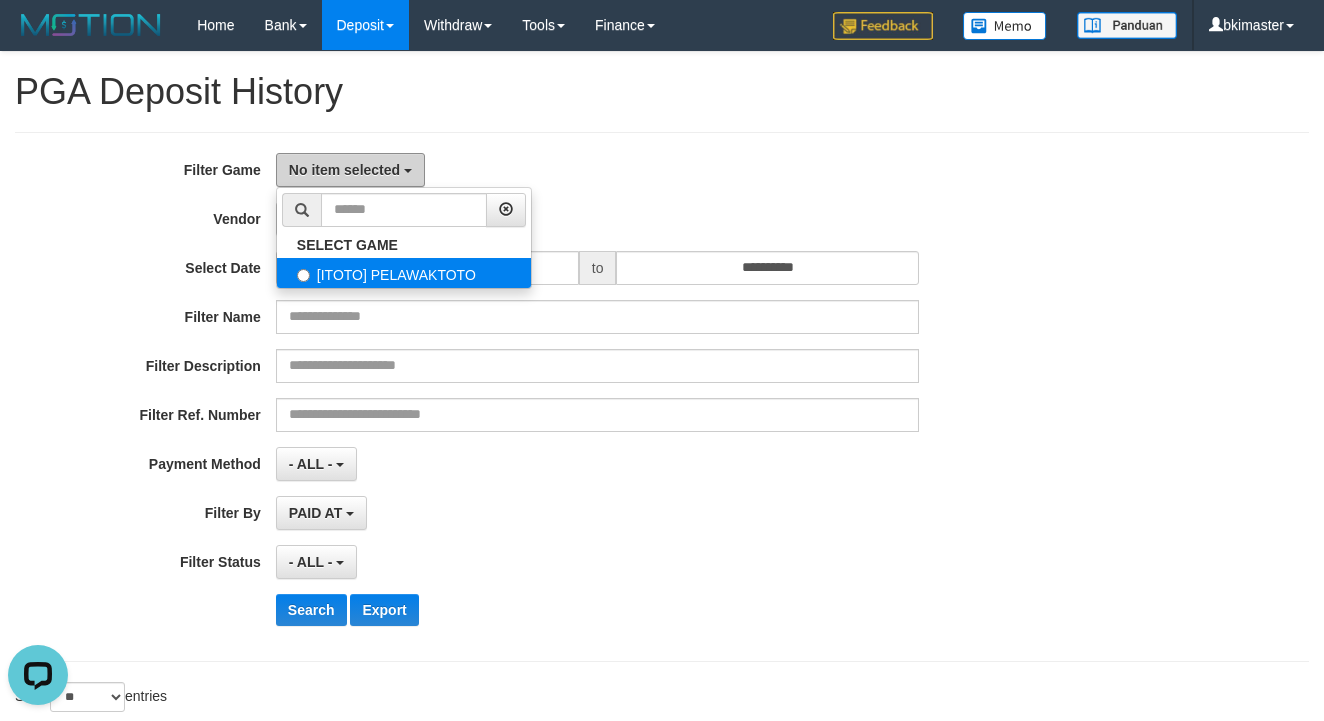 scroll, scrollTop: 0, scrollLeft: 0, axis: both 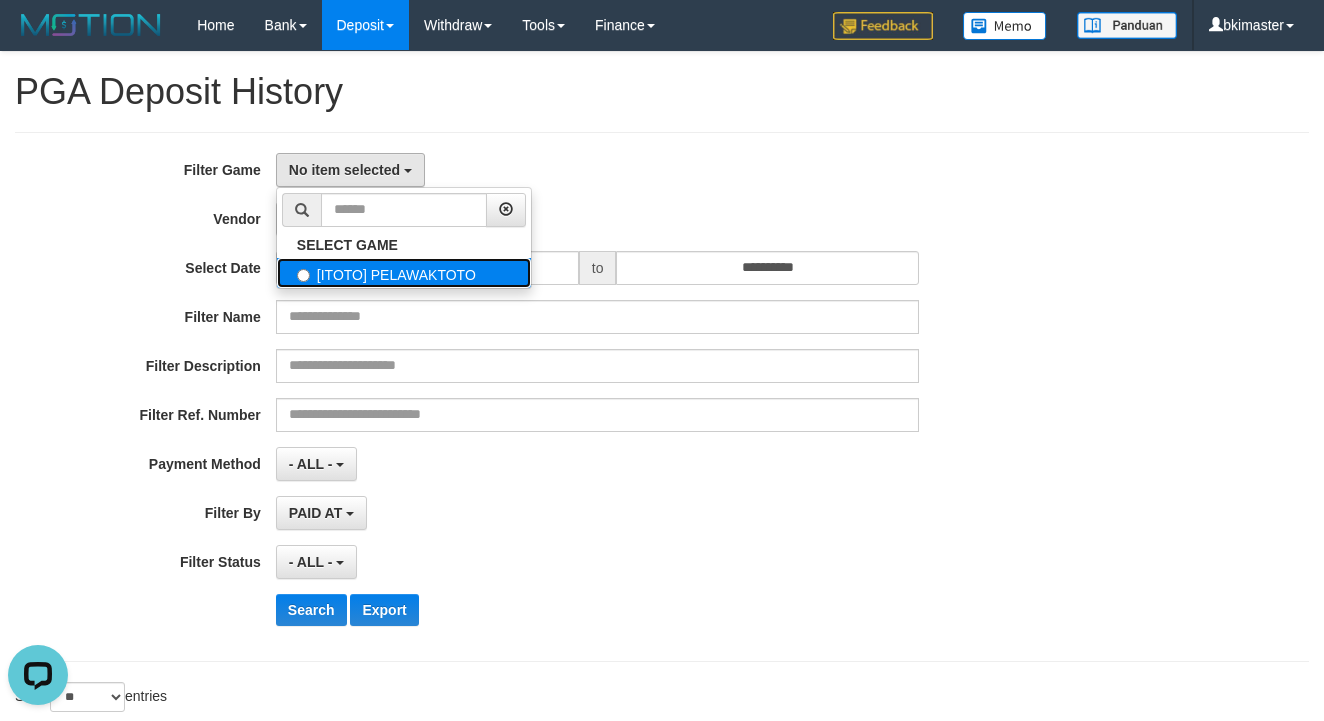click on "[ITOTO] PELAWAKTOTO" at bounding box center [404, 273] 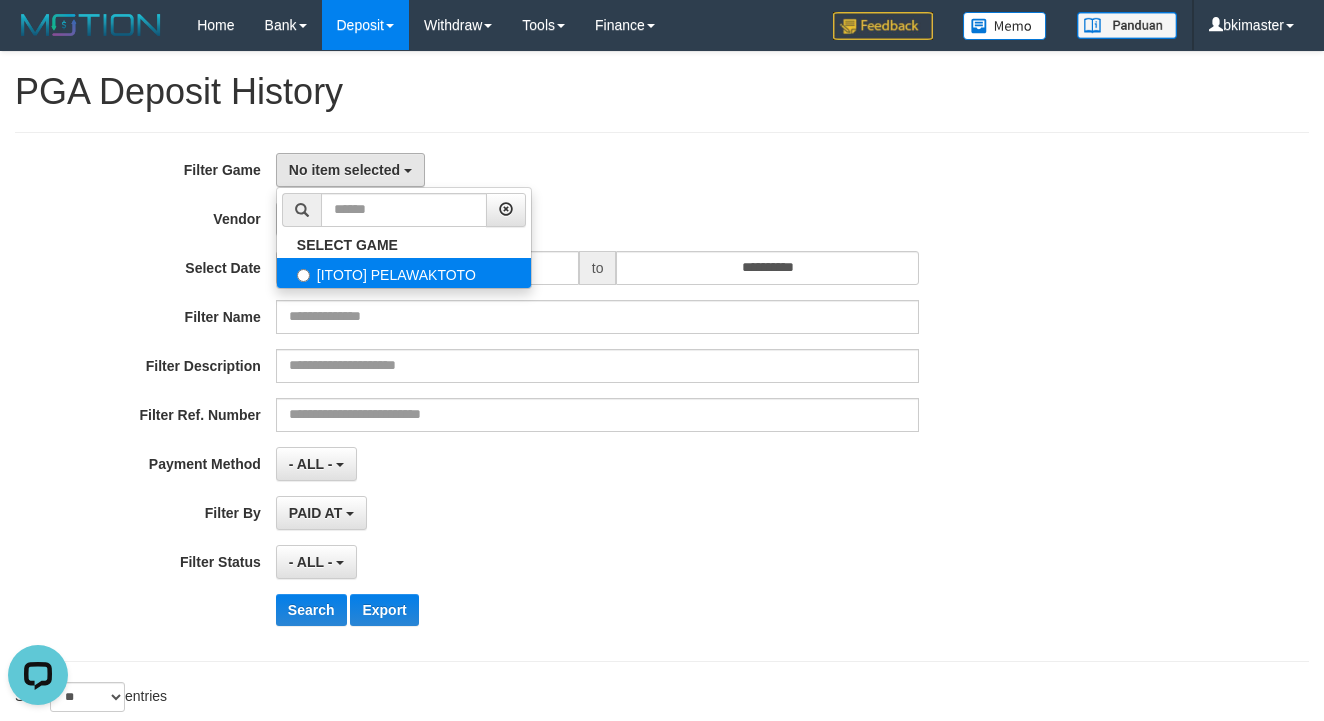 select on "****" 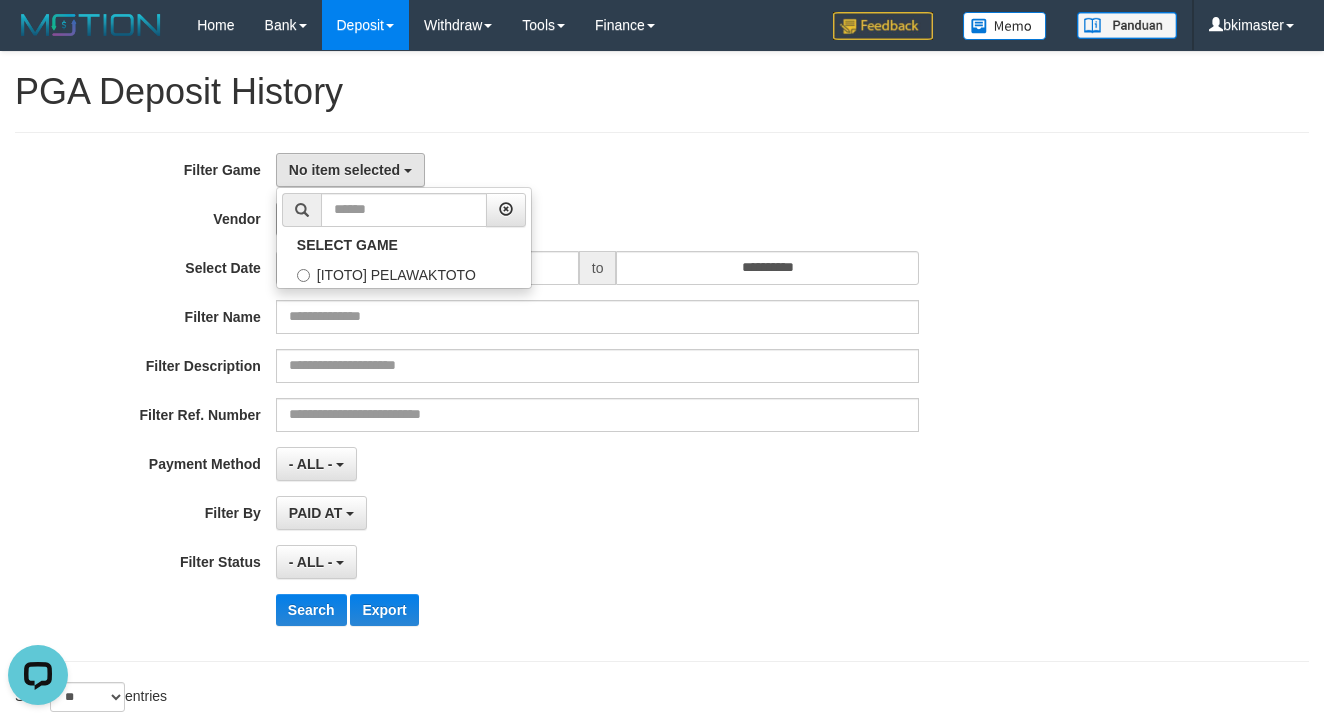 scroll, scrollTop: 17, scrollLeft: 0, axis: vertical 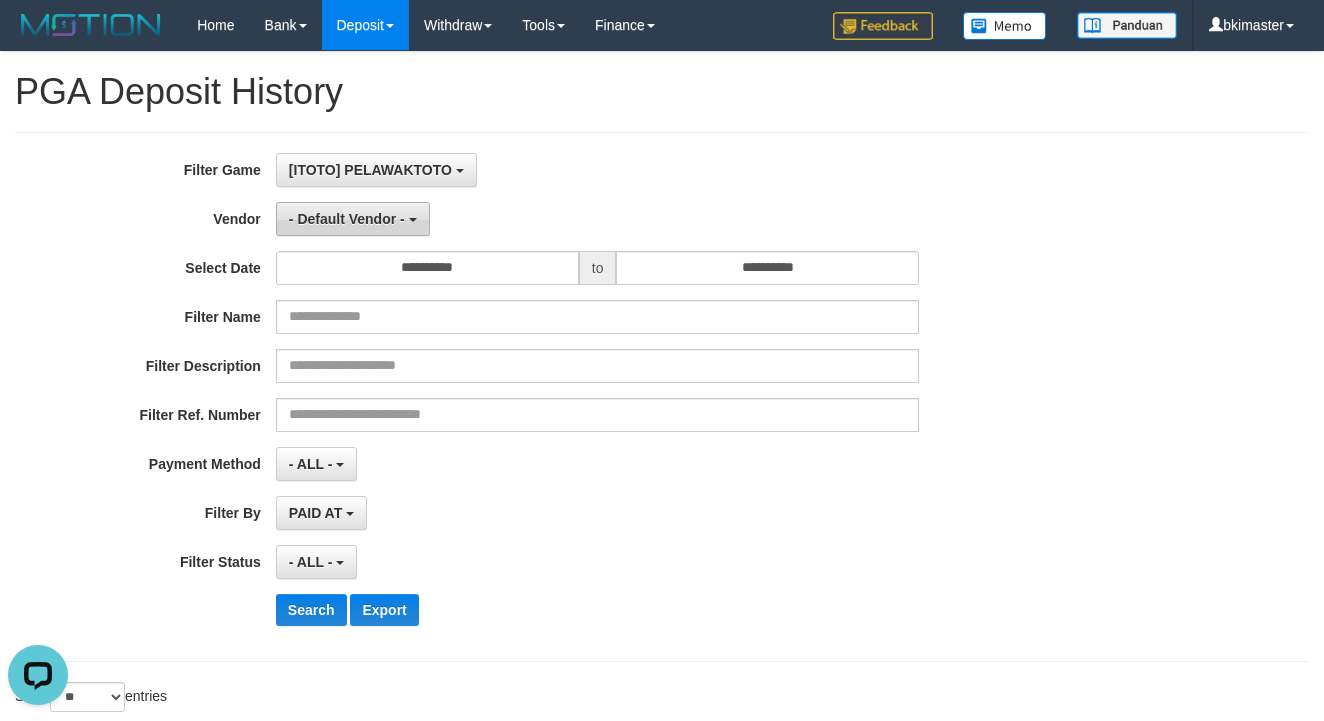 click on "- Default Vendor -" at bounding box center (347, 219) 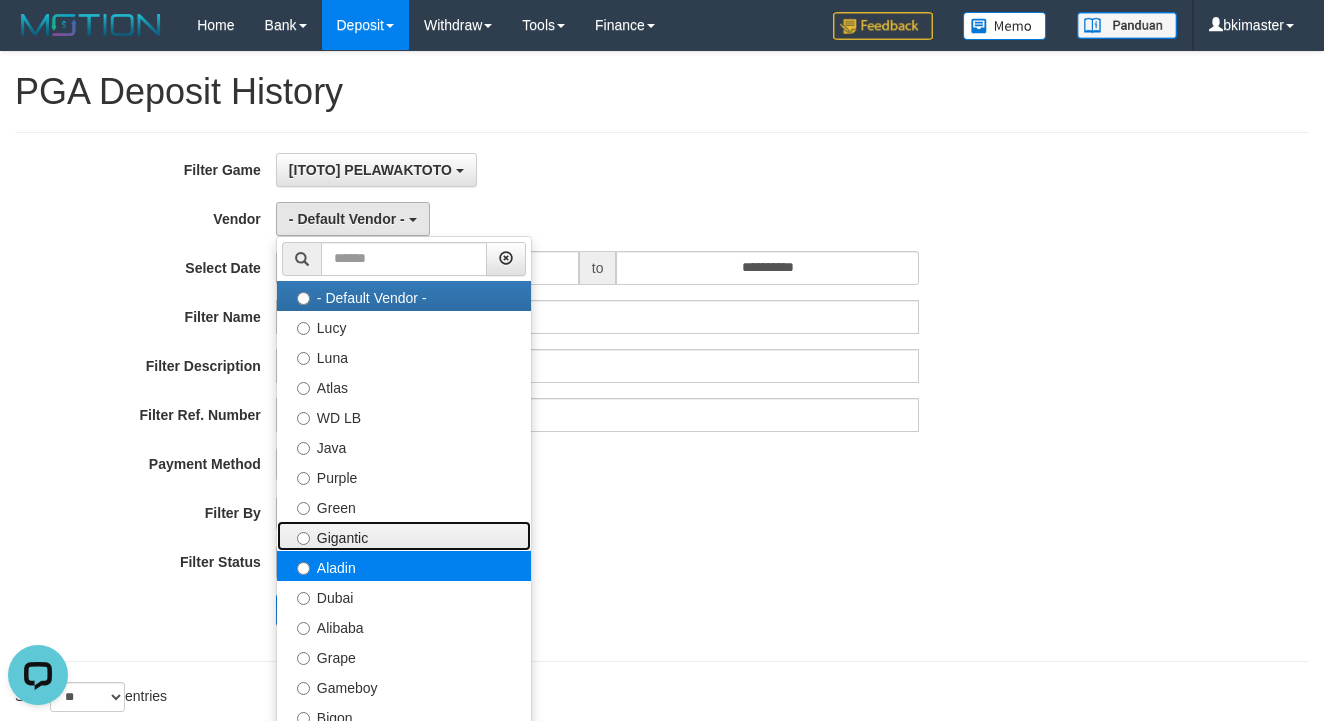 drag, startPoint x: 362, startPoint y: 552, endPoint x: 369, endPoint y: 560, distance: 10.630146 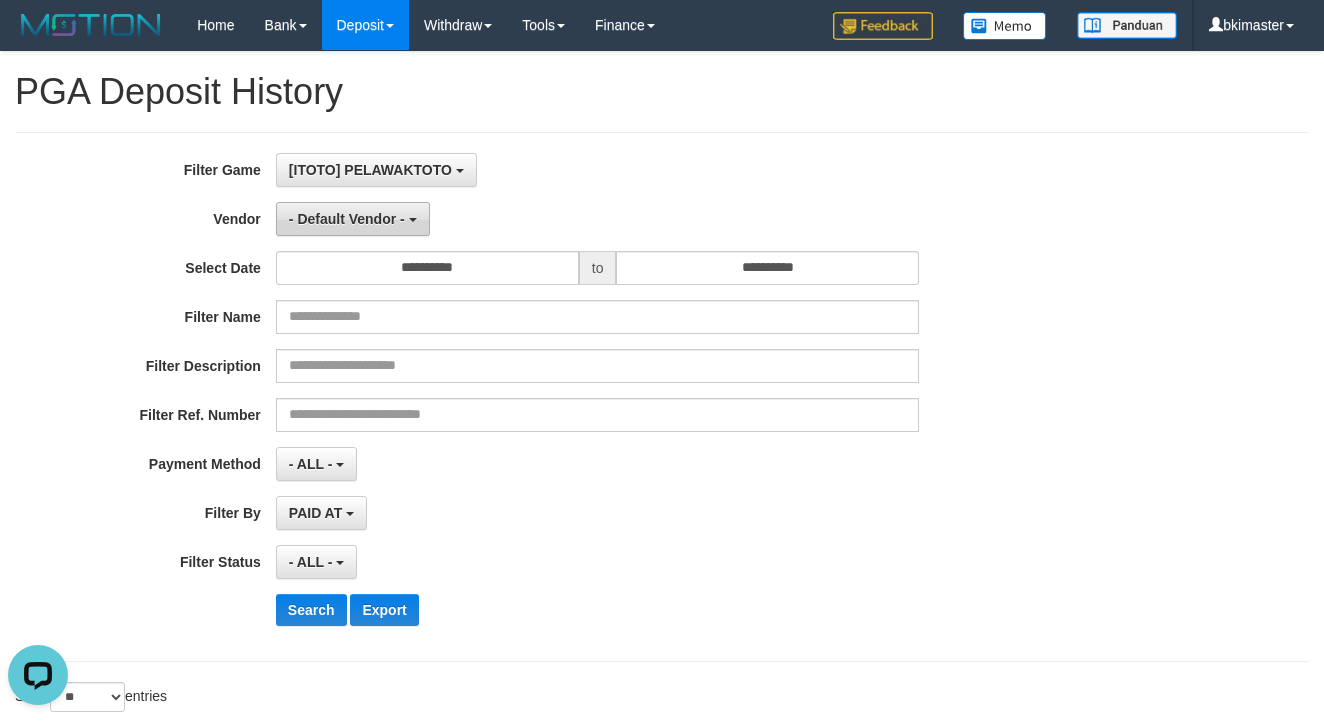 click on "- Default Vendor -" at bounding box center [353, 219] 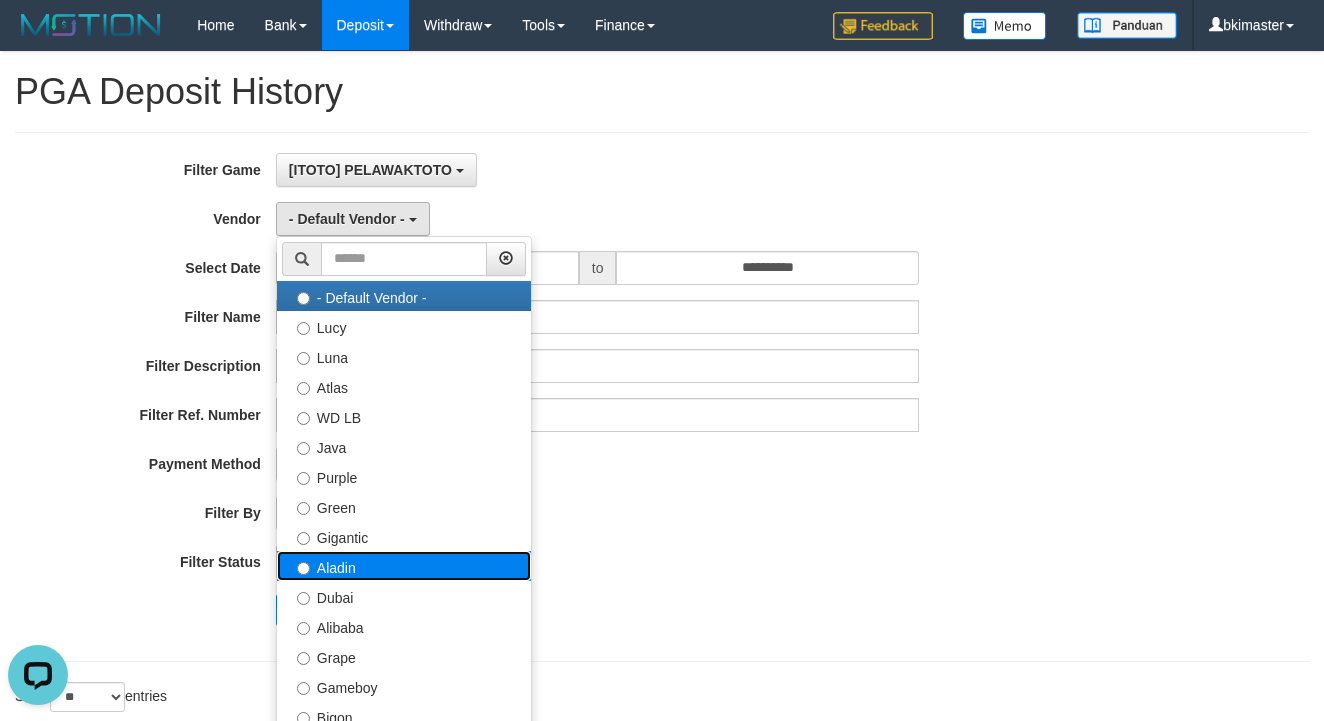 click on "Aladin" at bounding box center (404, 566) 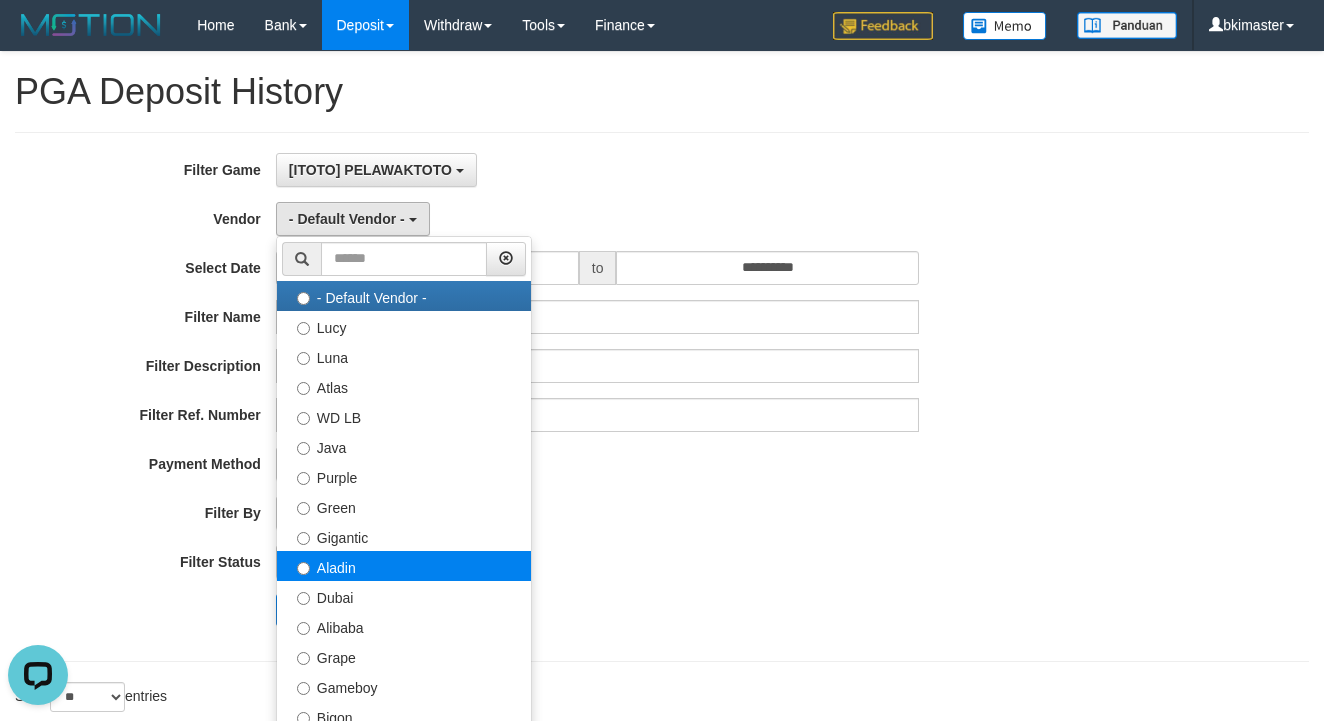 select on "**********" 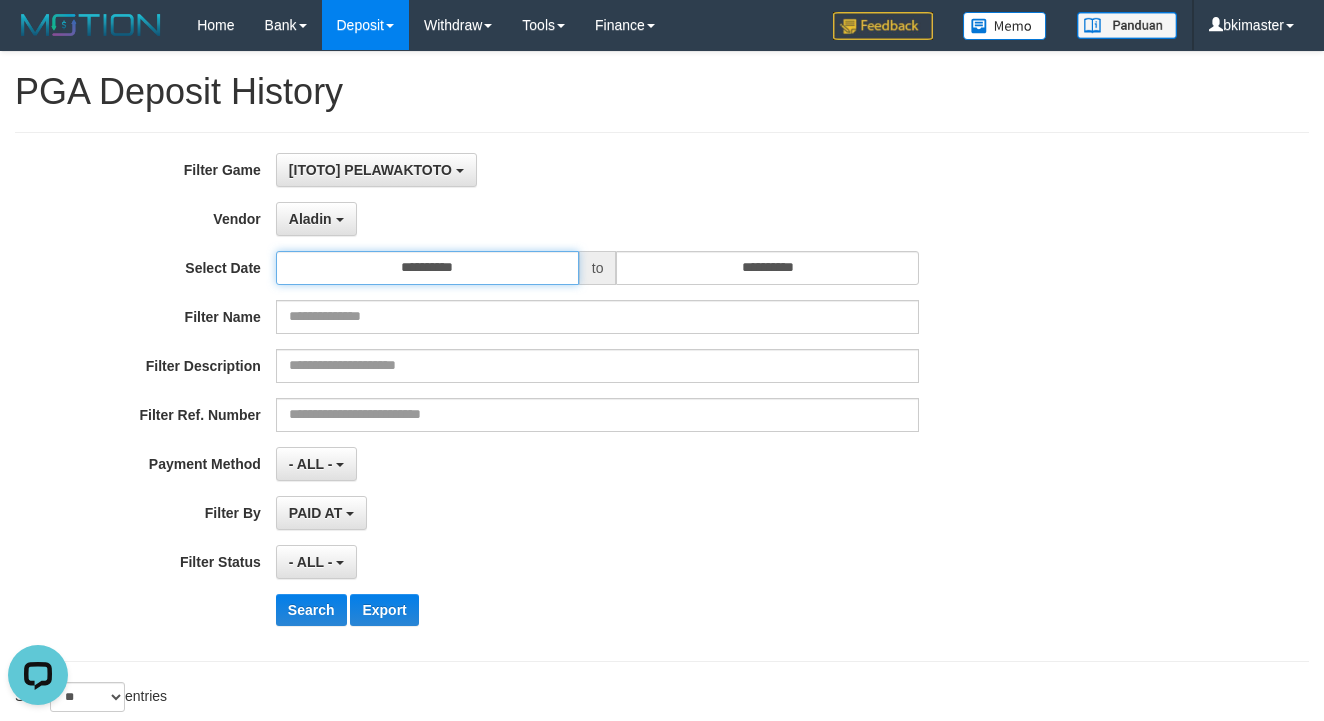 click on "**********" at bounding box center (427, 268) 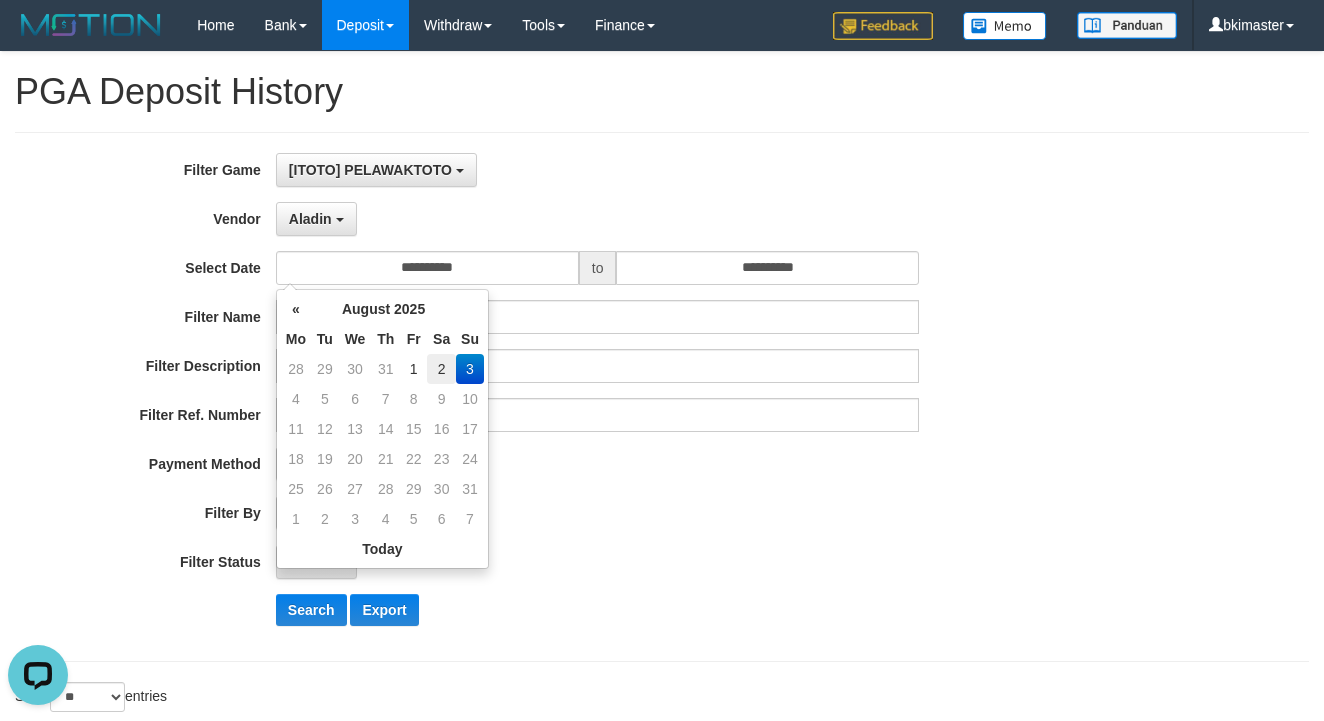 click on "2" at bounding box center [441, 369] 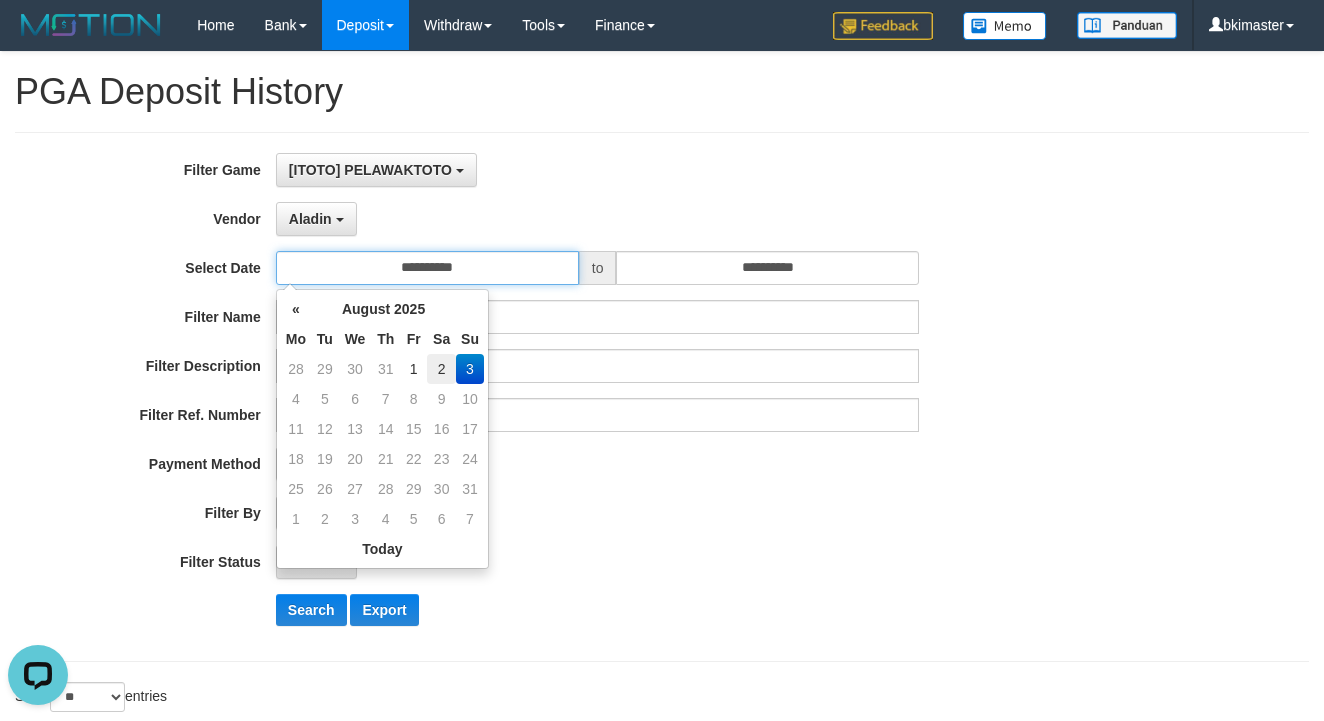 type on "**********" 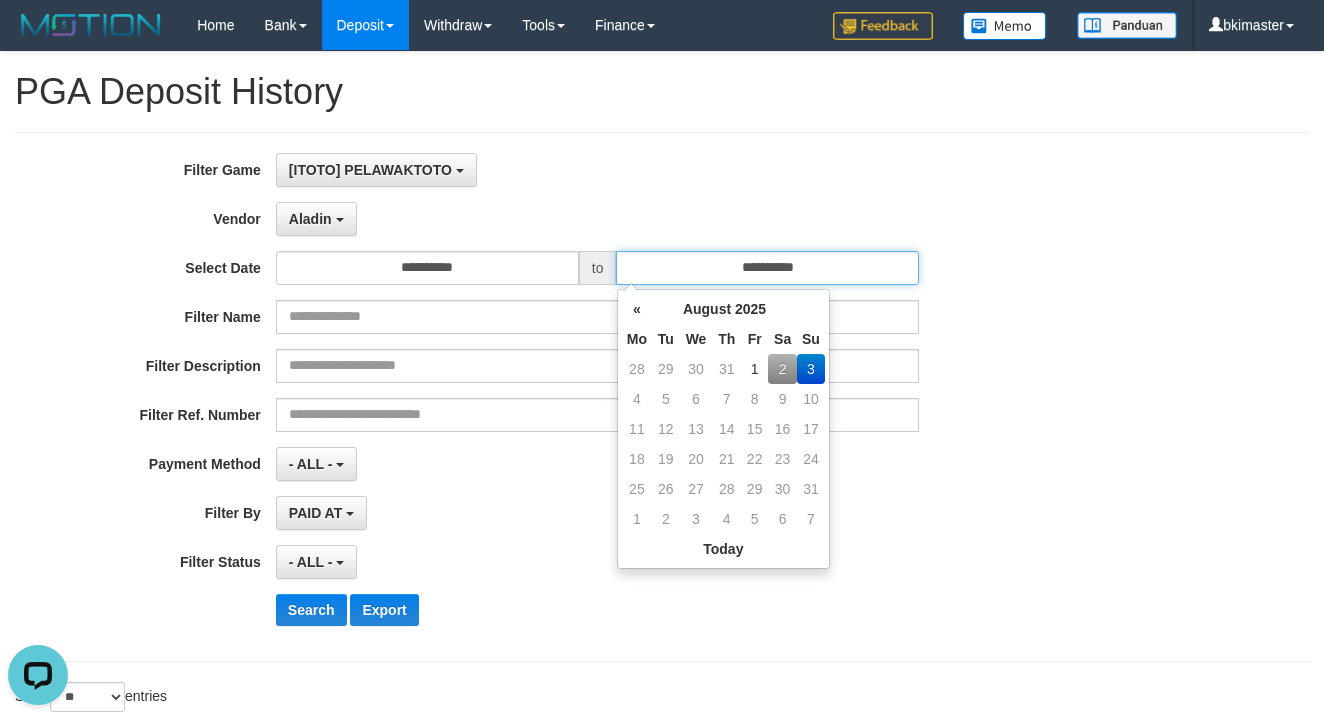 paste 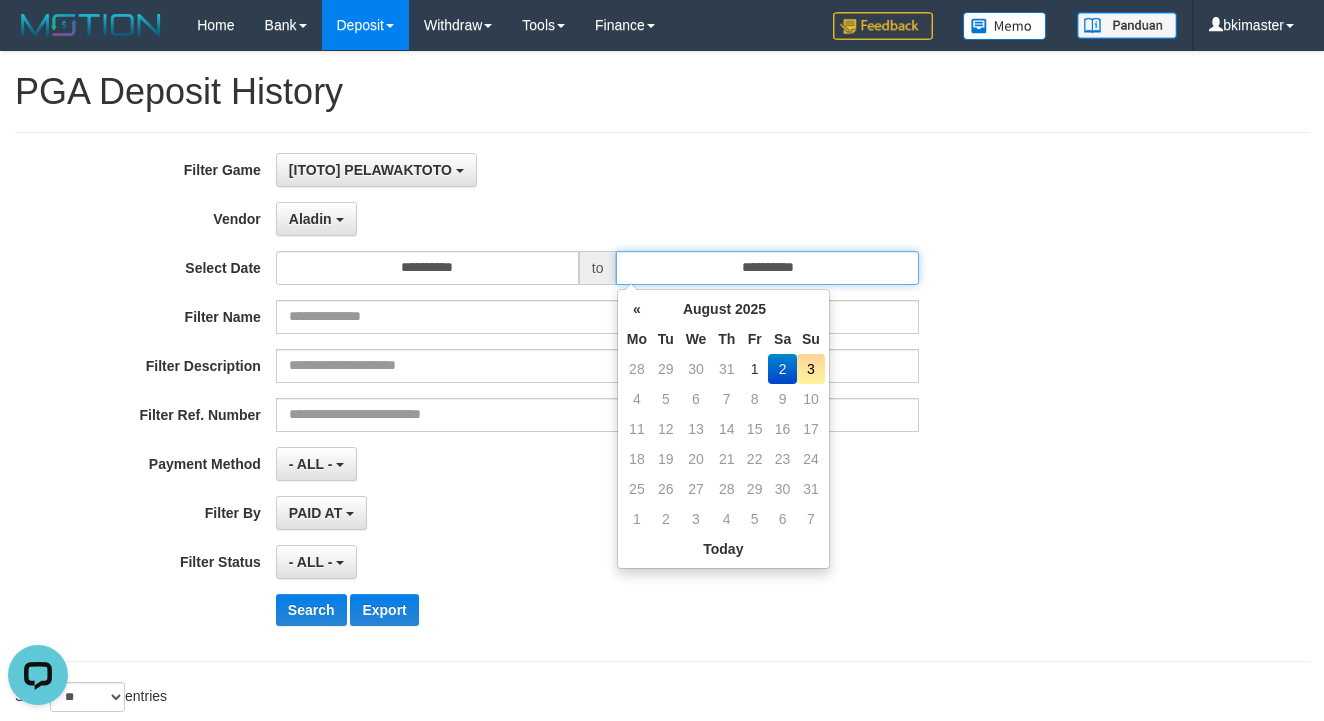 type on "**********" 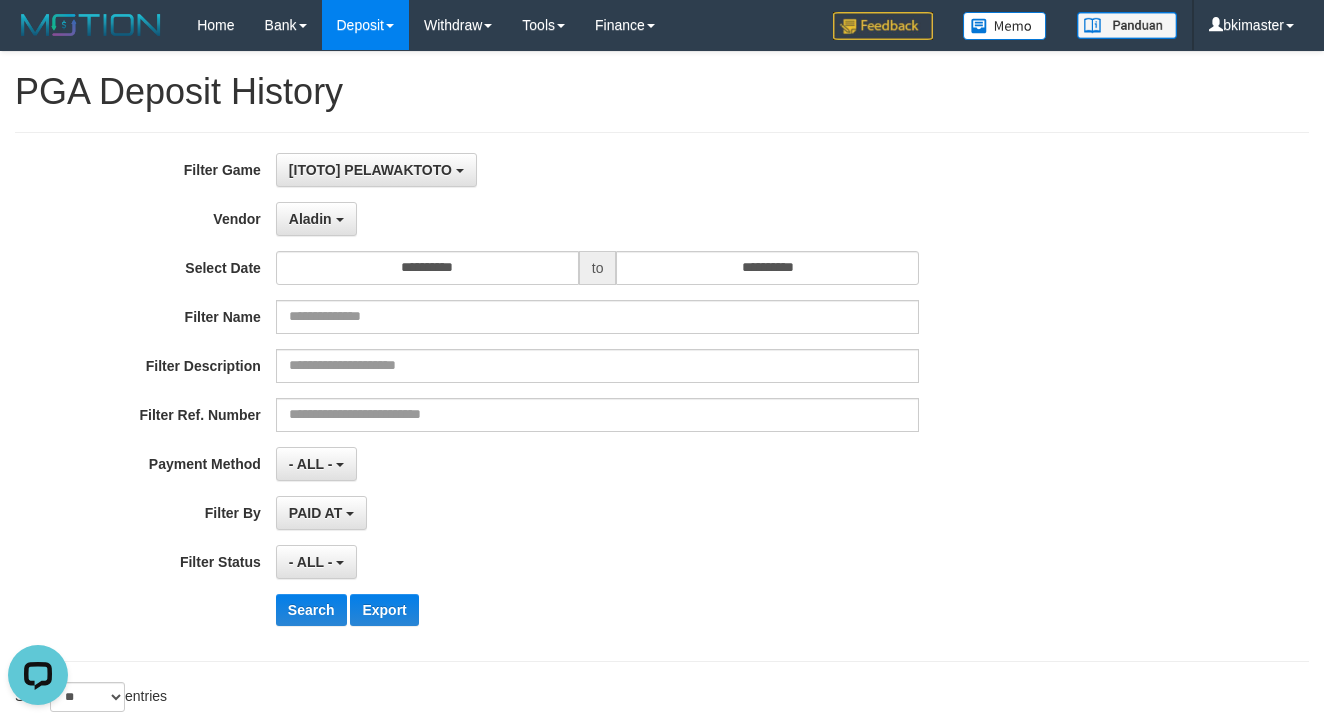 click on "PAID AT
PAID AT
CREATED AT" at bounding box center (598, 513) 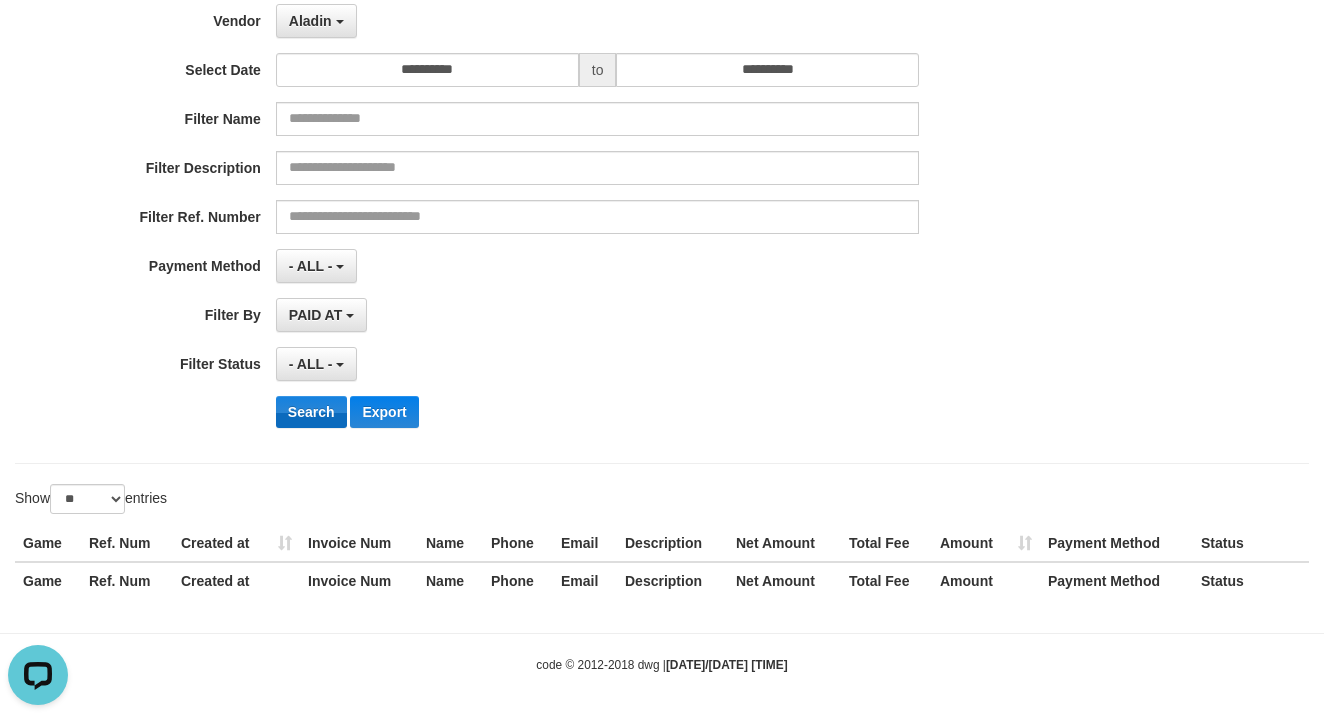 scroll, scrollTop: 204, scrollLeft: 0, axis: vertical 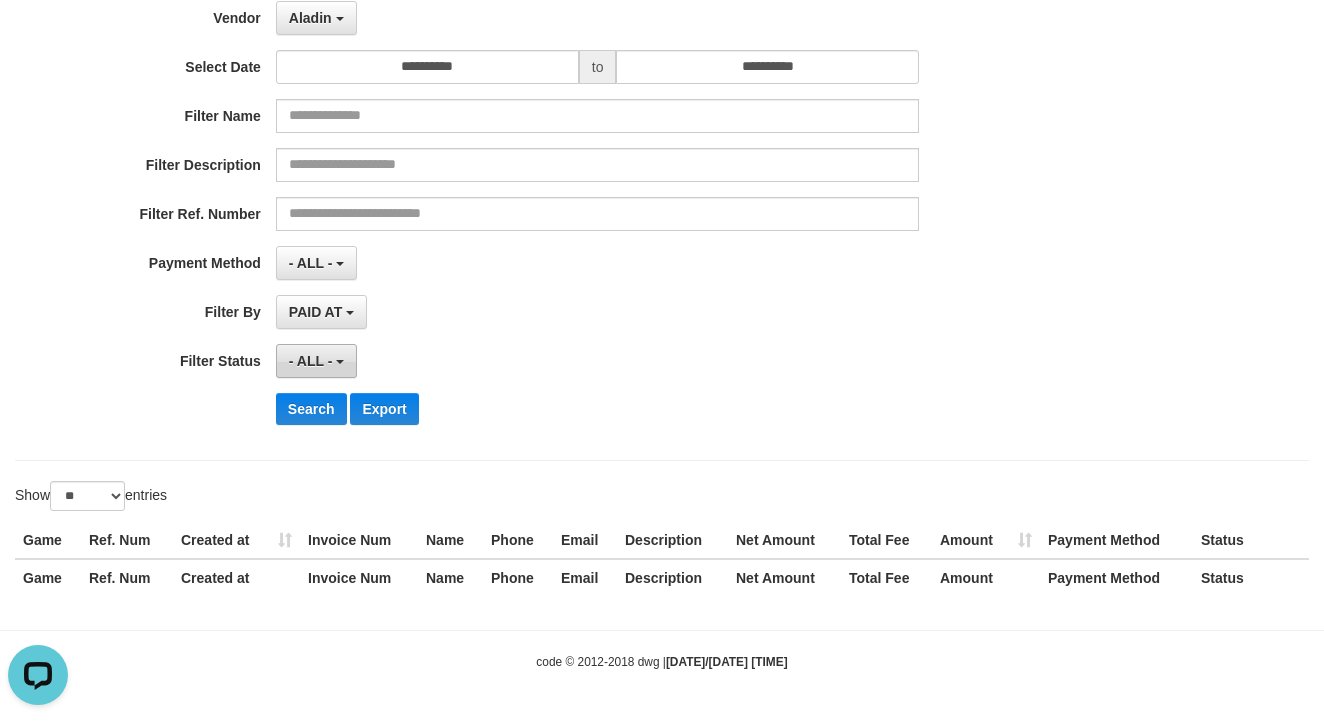 click on "- ALL -" at bounding box center [316, 361] 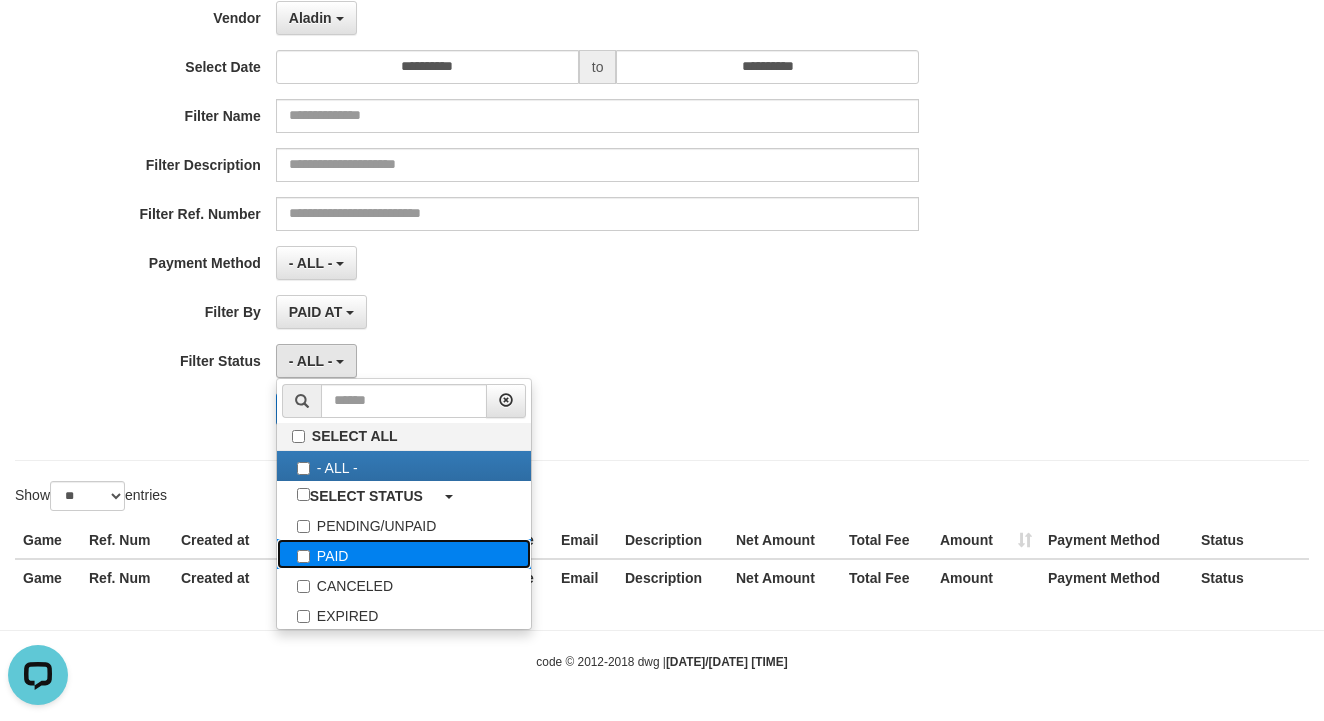 click on "PAID" at bounding box center (404, 554) 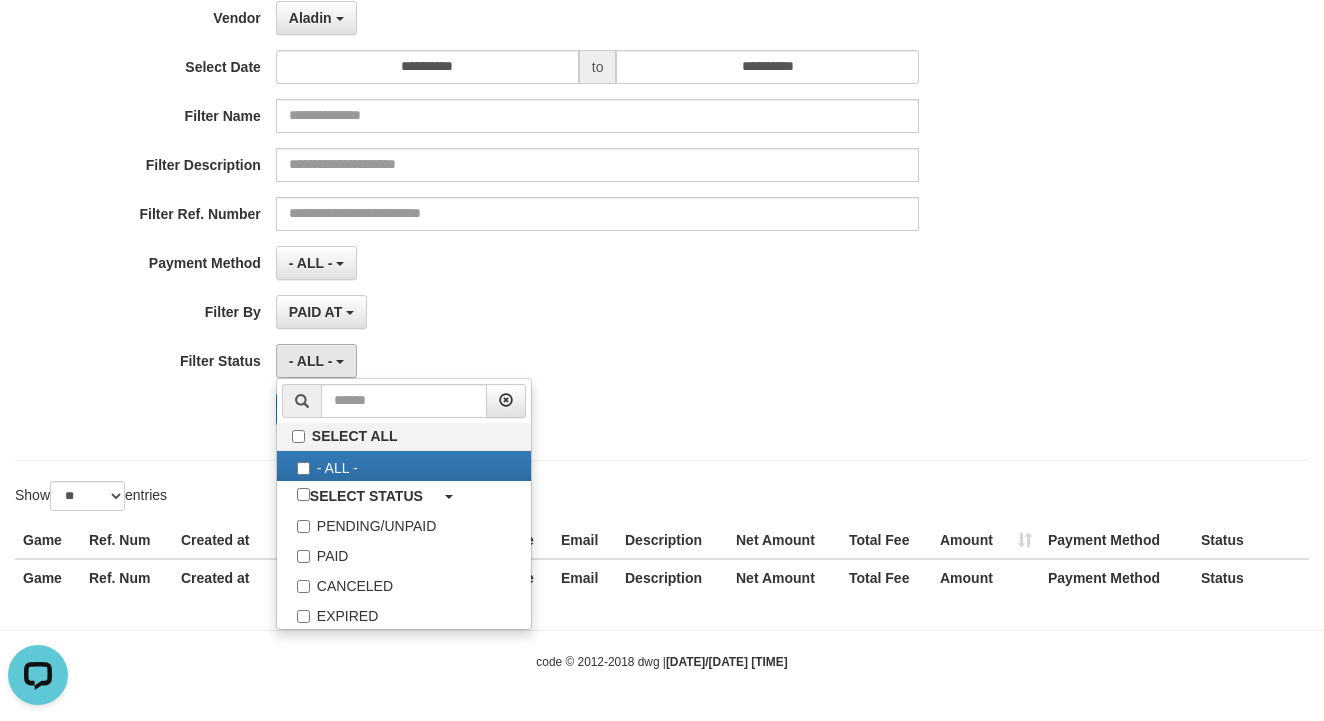 select on "*" 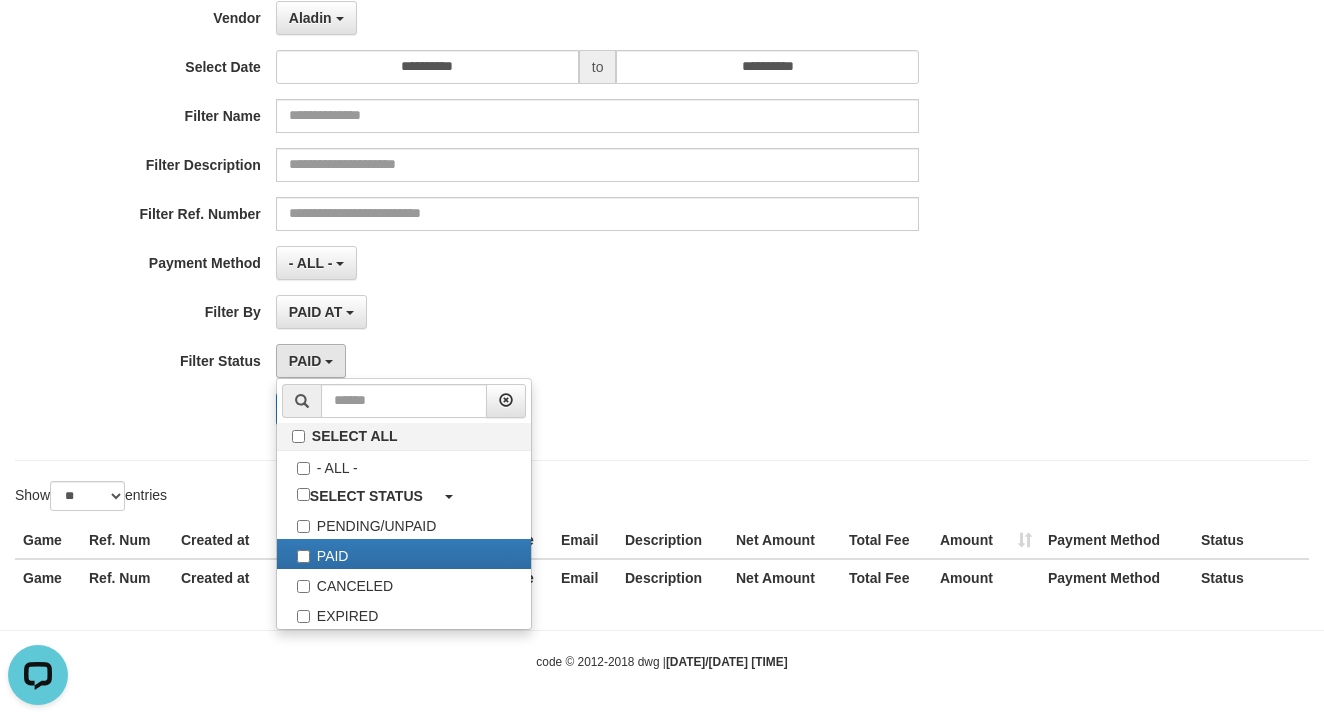 click on "- ALL -    SELECT ALL  - ALL -  SELECT PAYMENT METHOD
Mandiri
BNI
OVO
CIMB
BRI
MAYBANK
PERMATA
DANAMON
INDOMARET
ALFAMART
GOPAY
CC
BCA
QRIS
SINARMAS
LINKAJA
SHOPEEPAY
ATMBERSAMA
DANA
ARTHAGRAHA
SAMPOERNA
OCBCNISP" at bounding box center (598, 263) 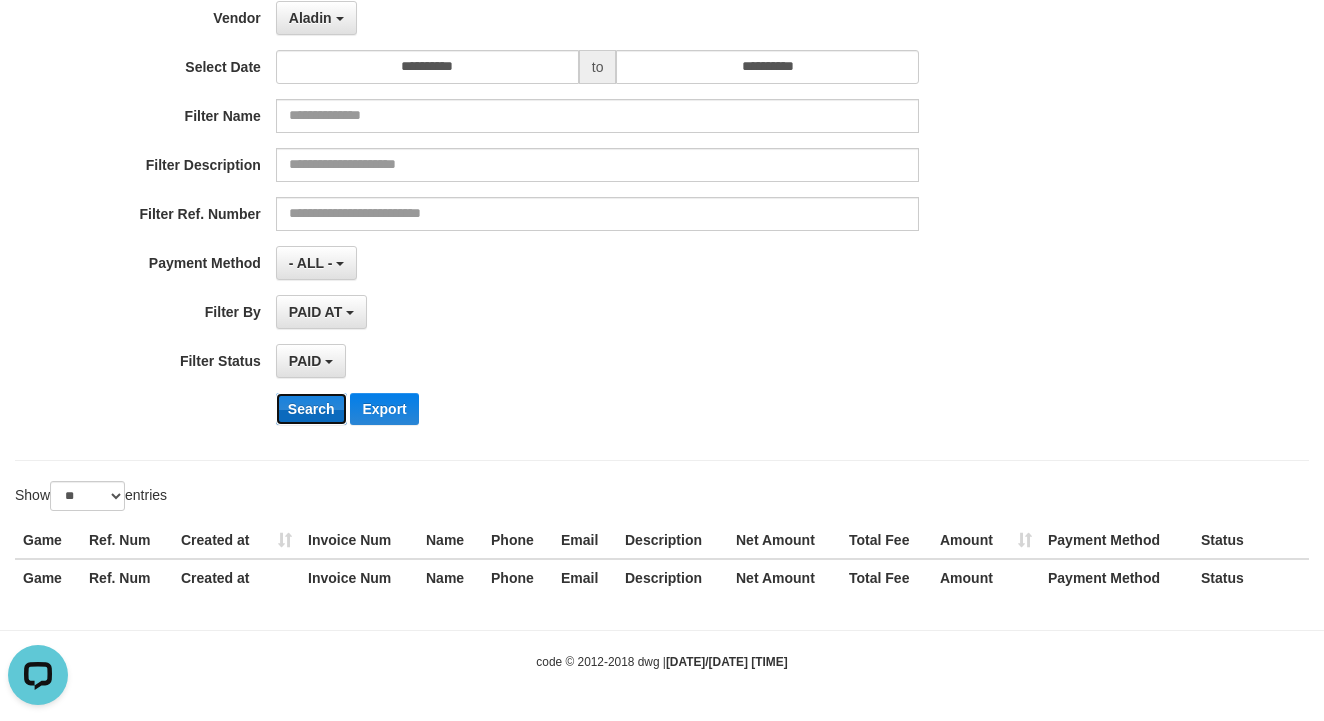 click on "Search" at bounding box center (311, 409) 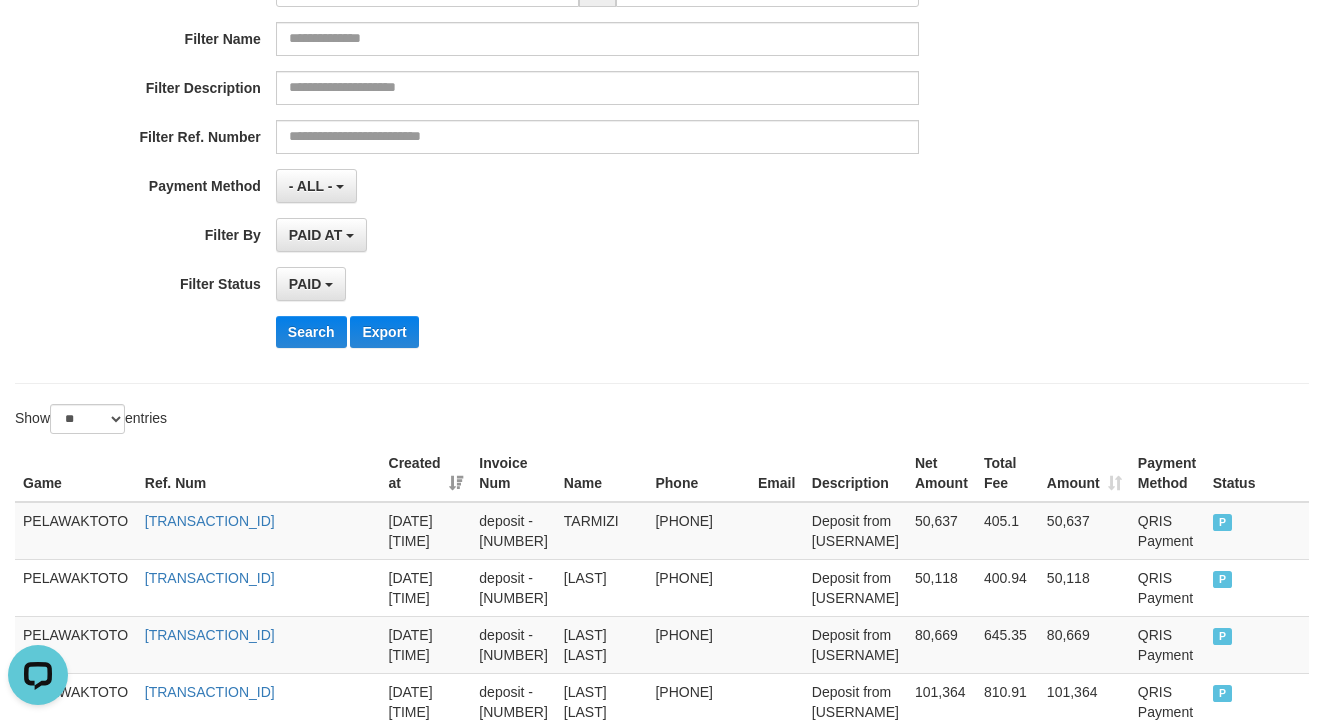 scroll, scrollTop: 0, scrollLeft: 0, axis: both 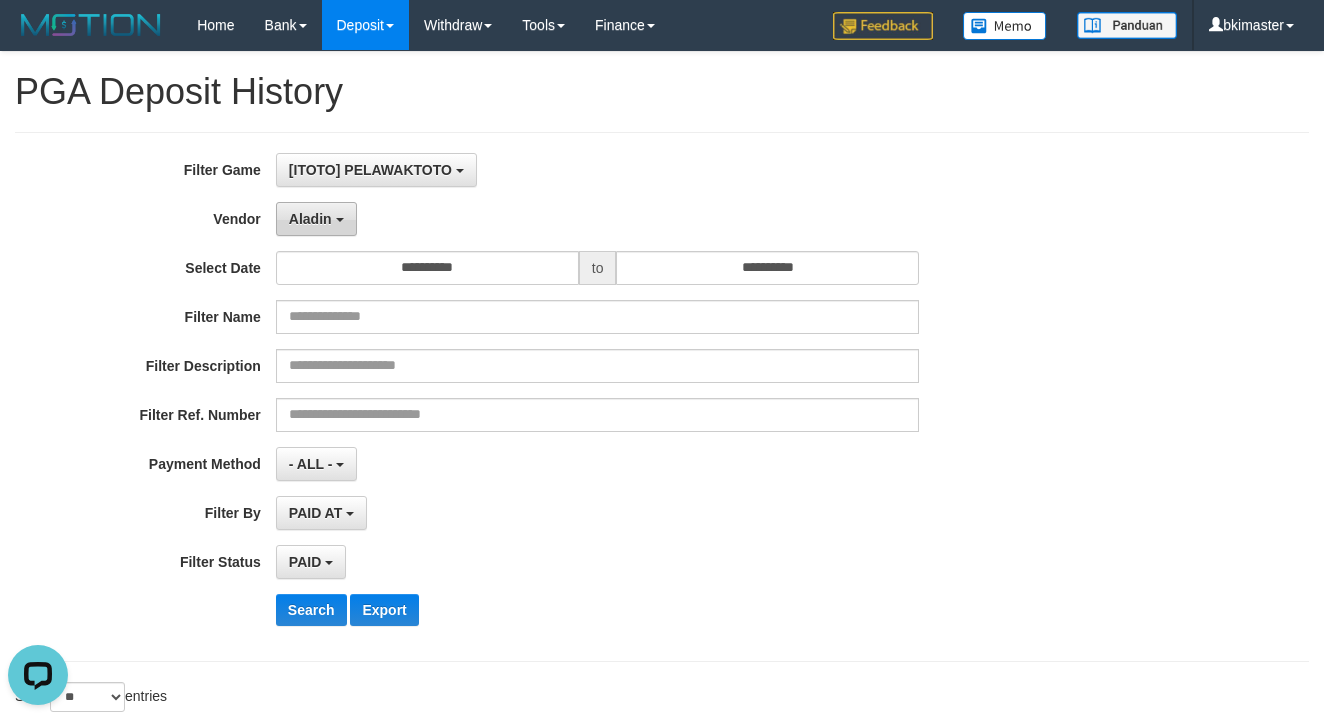 drag, startPoint x: 333, startPoint y: 197, endPoint x: 333, endPoint y: 213, distance: 16 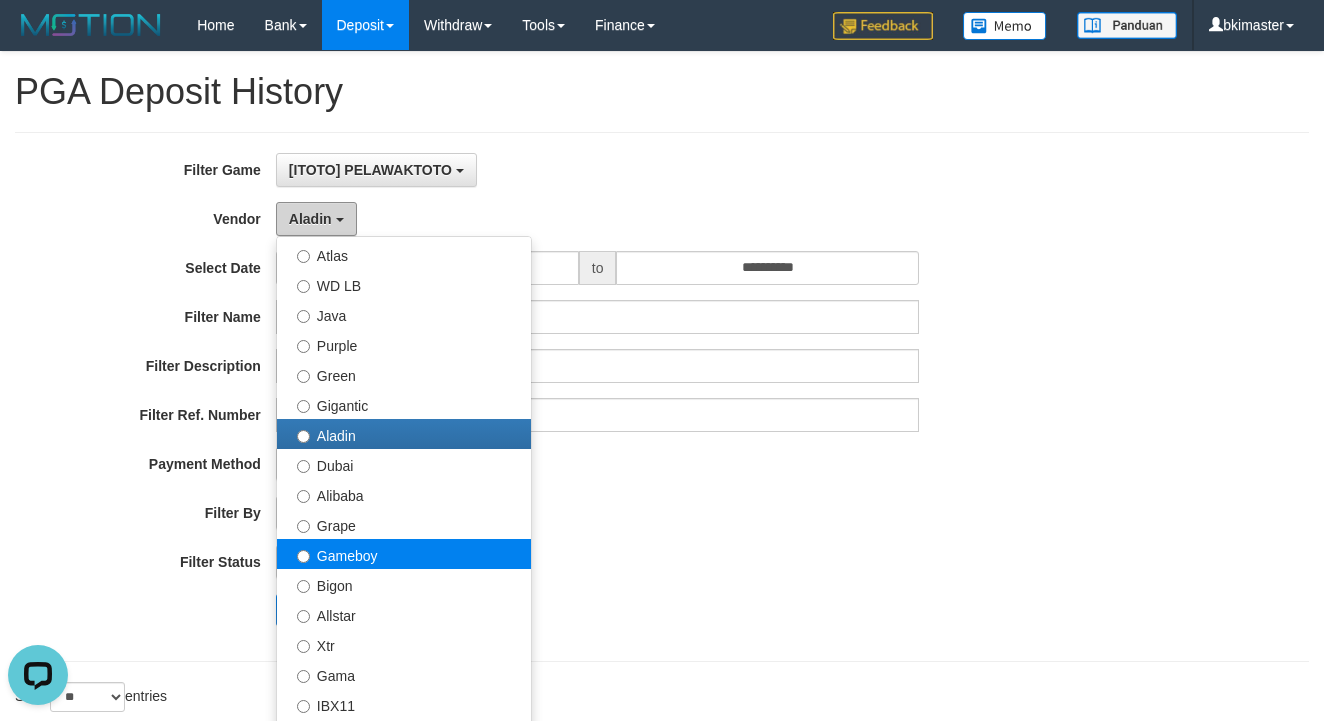 scroll, scrollTop: 133, scrollLeft: 0, axis: vertical 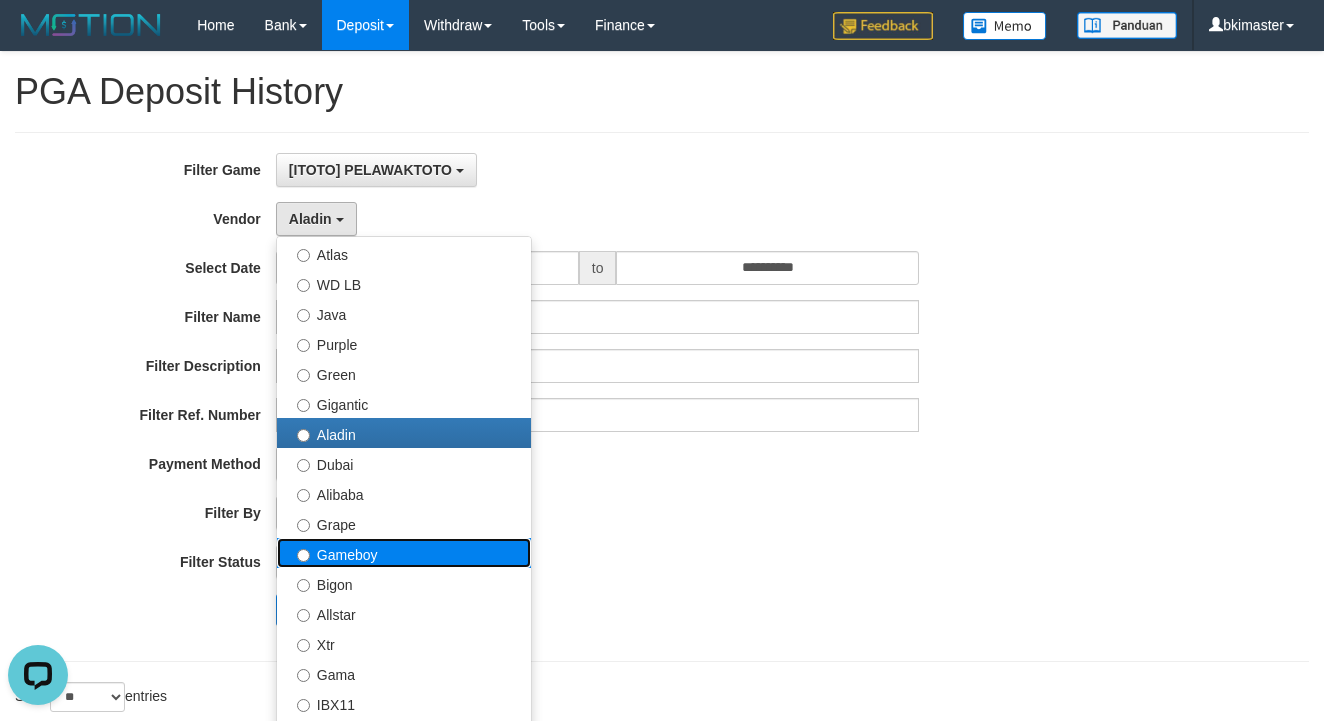click on "Gameboy" at bounding box center (404, 553) 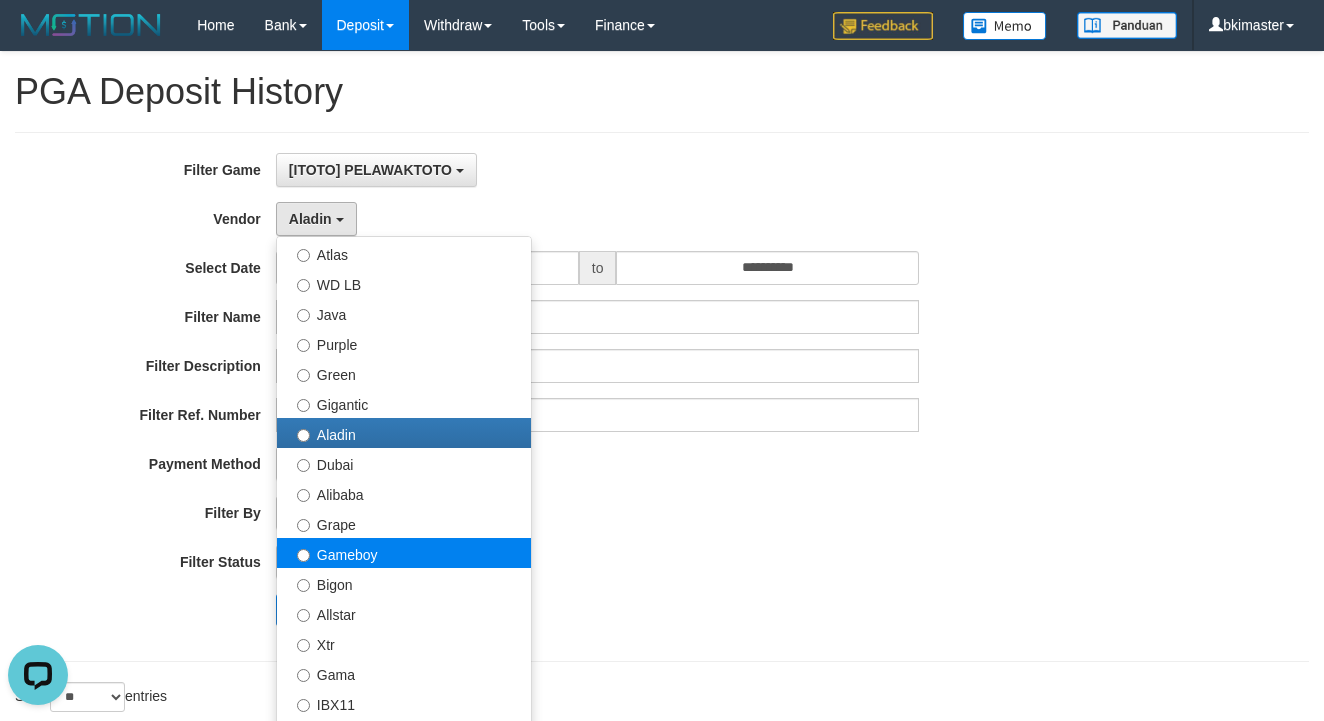 select on "**********" 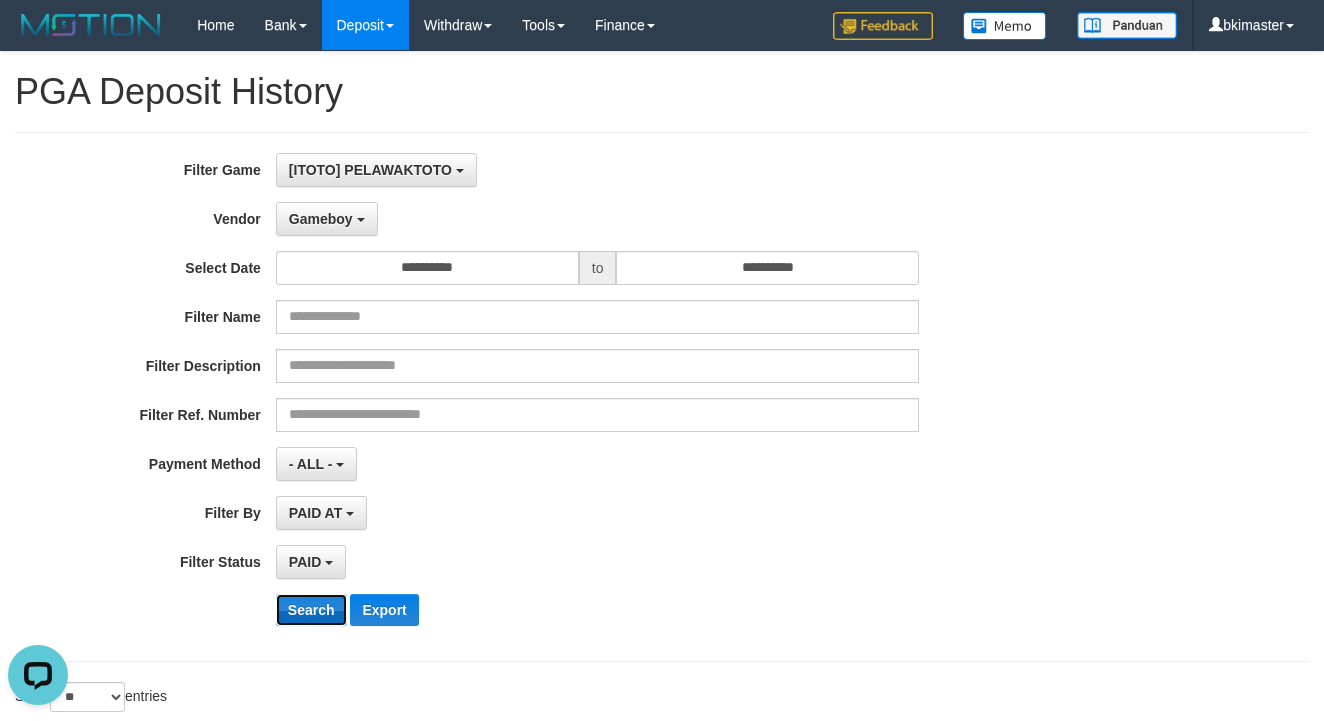 click on "Search" at bounding box center [311, 610] 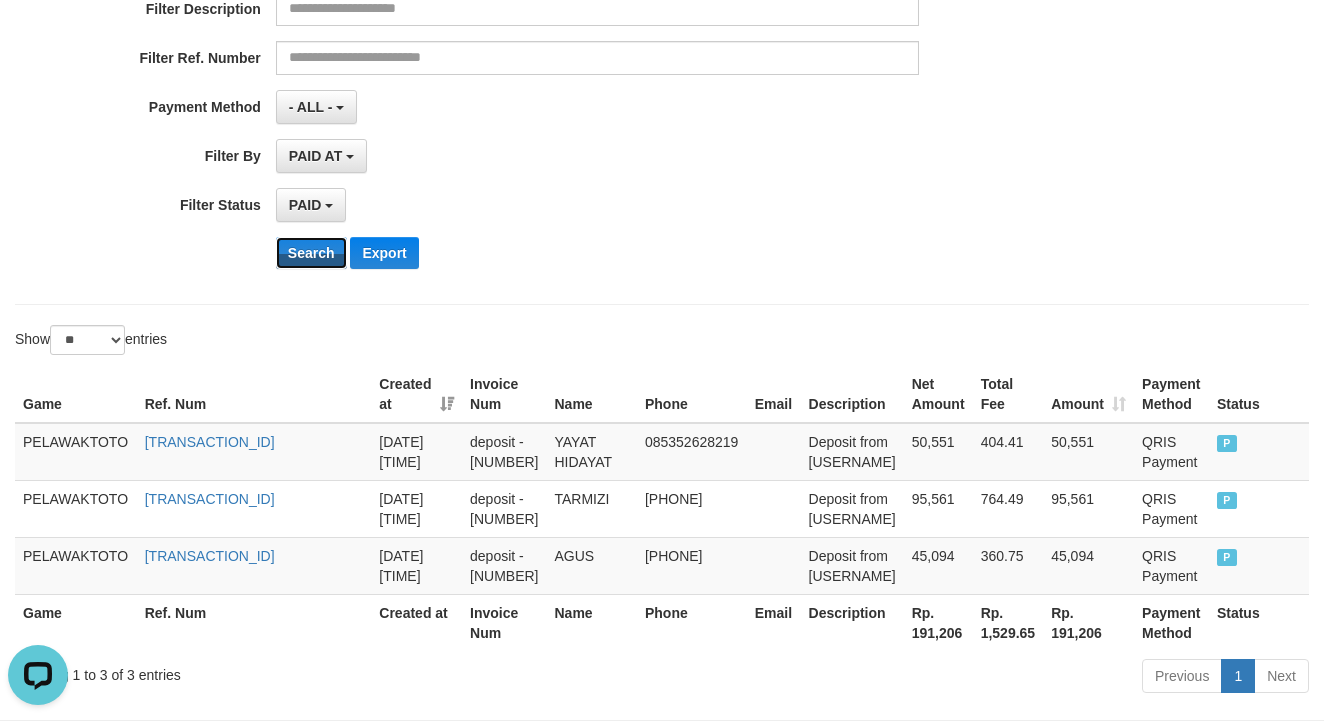 scroll, scrollTop: 452, scrollLeft: 0, axis: vertical 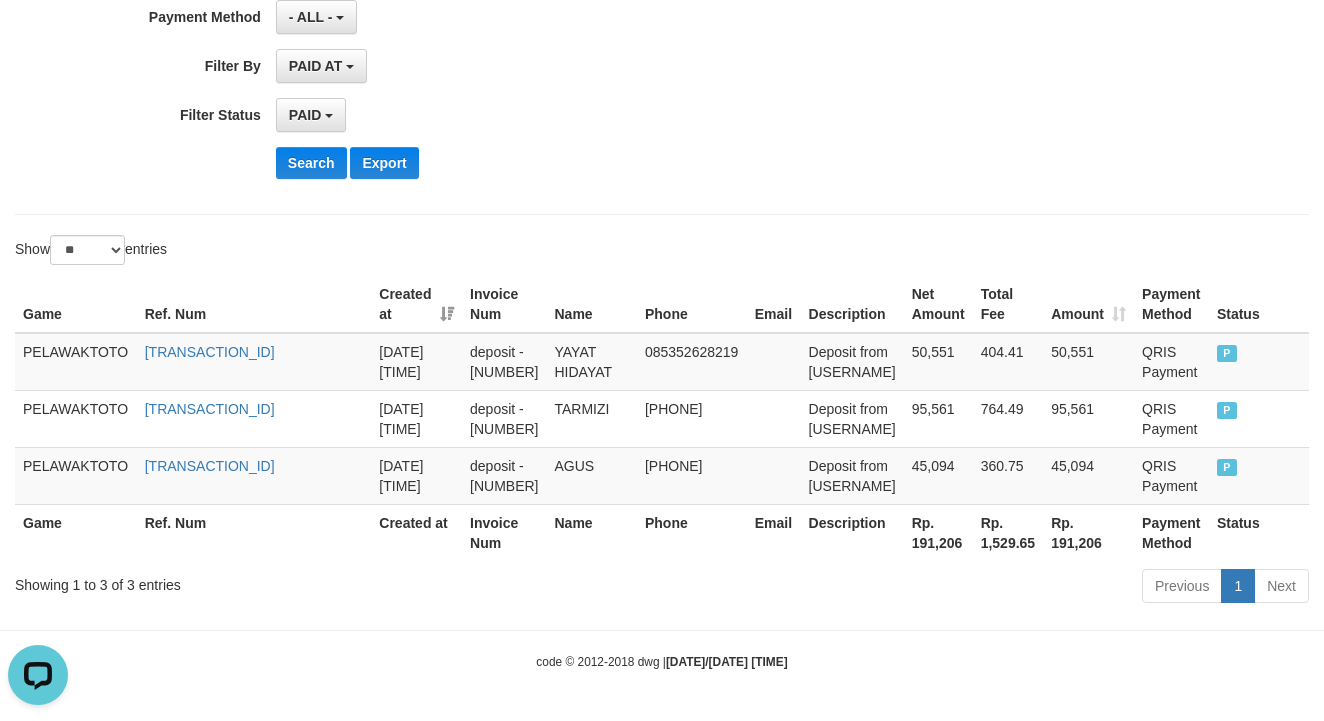 click on "Invoice Num" at bounding box center [504, 532] 